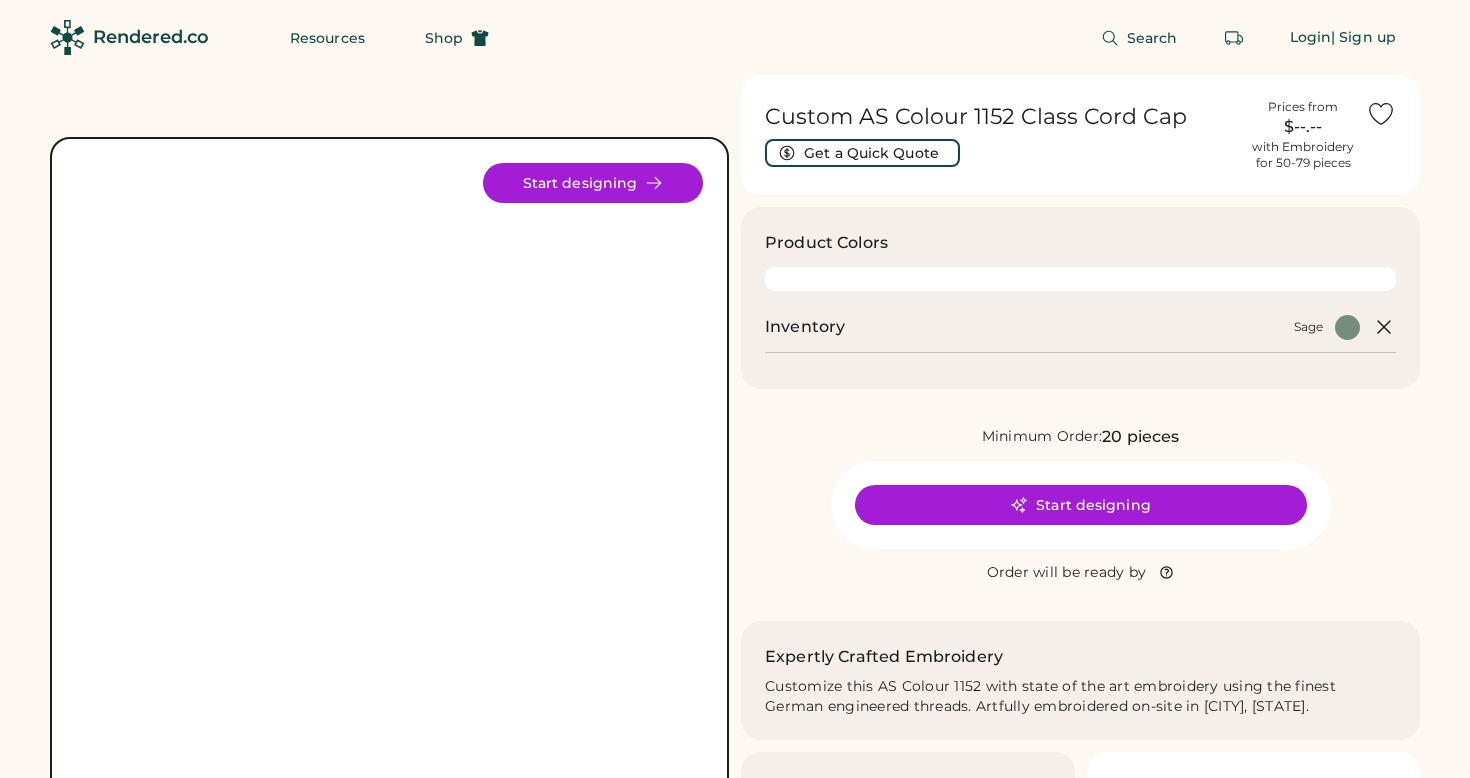scroll, scrollTop: 0, scrollLeft: 0, axis: both 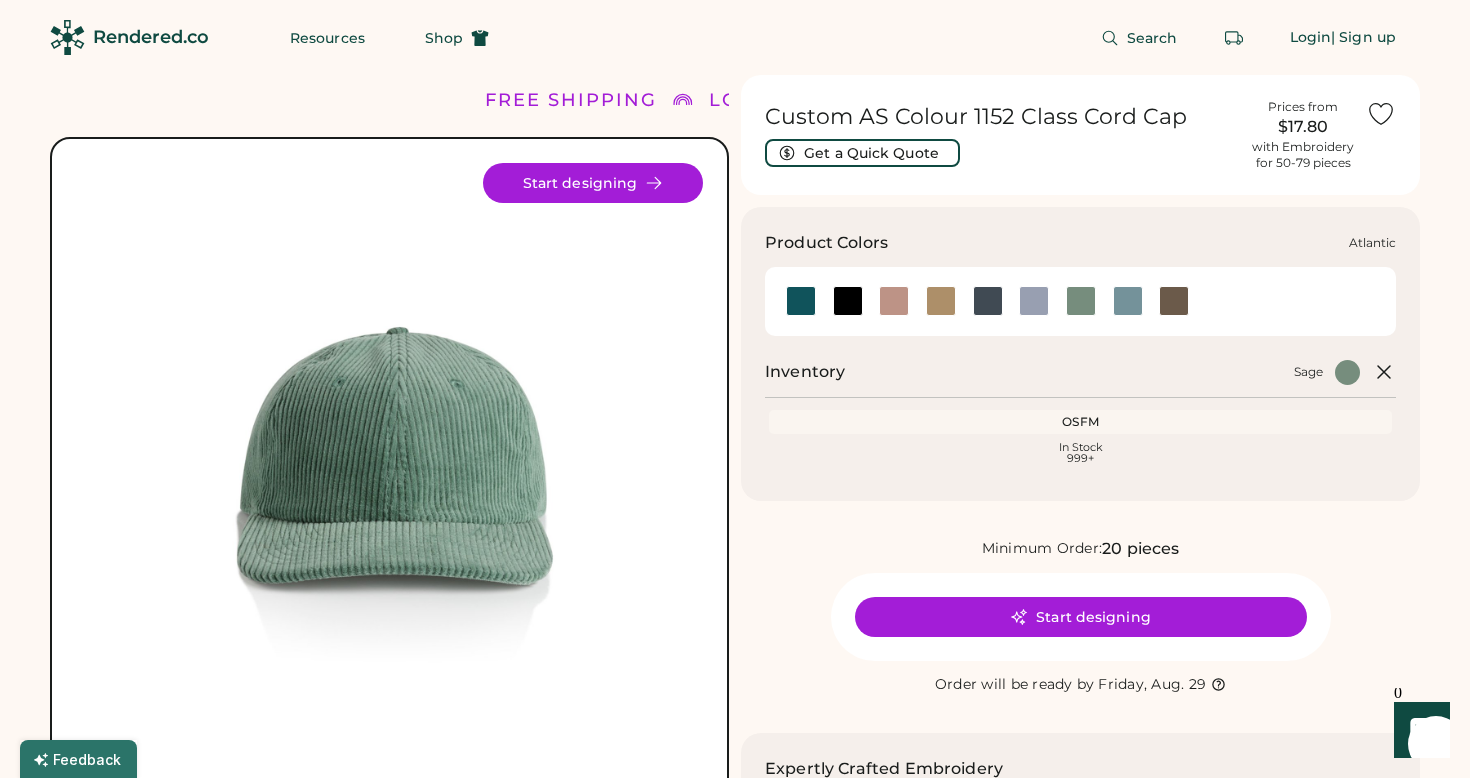 click at bounding box center [801, 301] 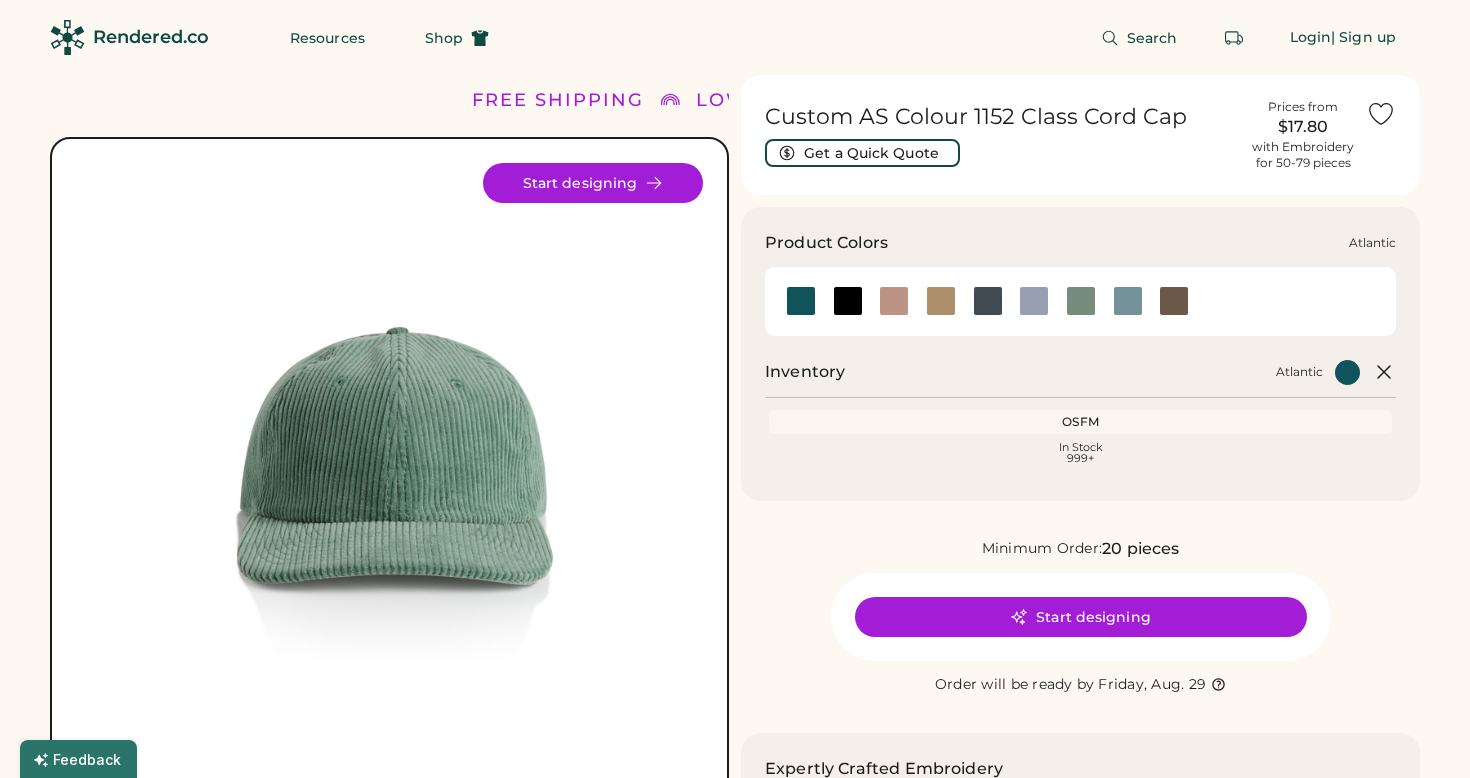 scroll, scrollTop: 0, scrollLeft: 0, axis: both 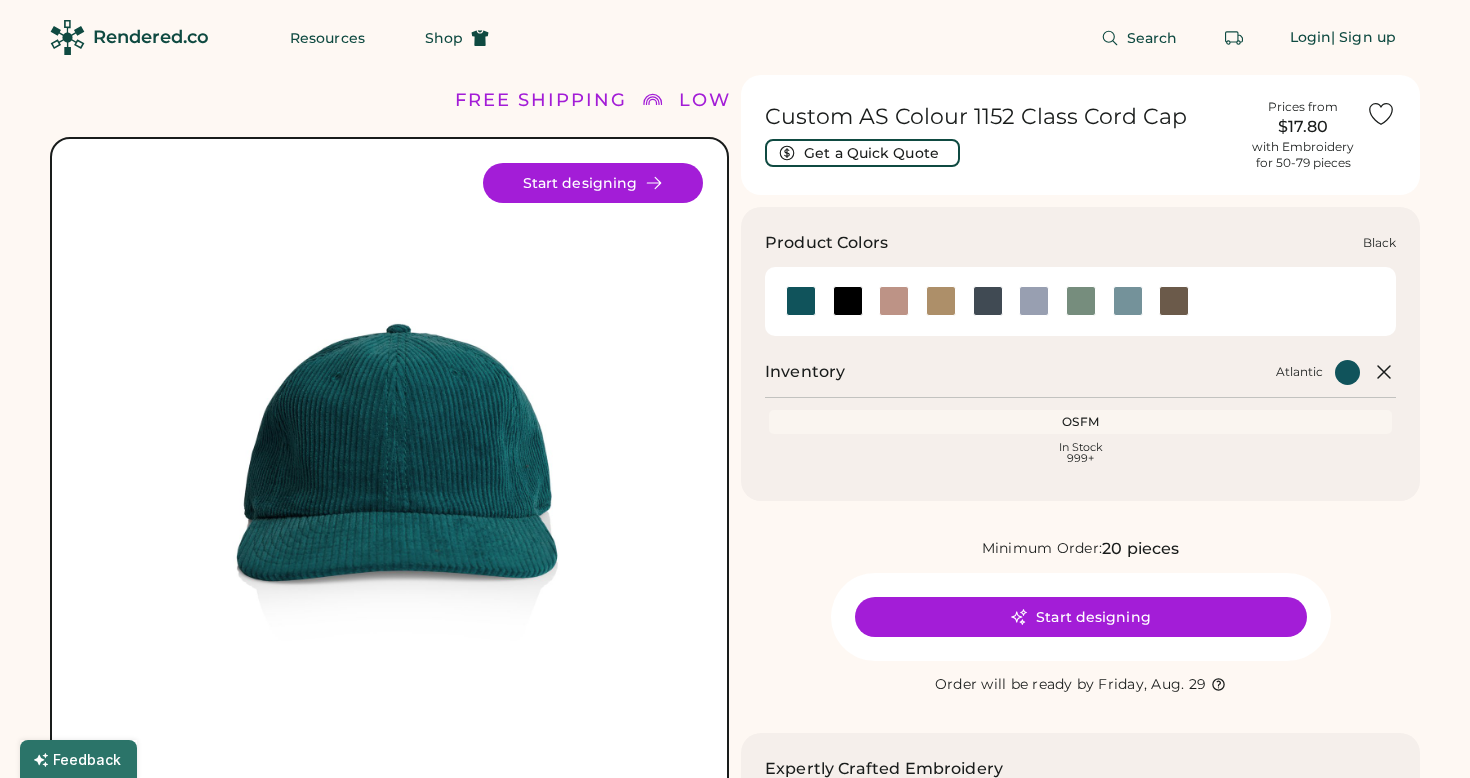 click at bounding box center (848, 301) 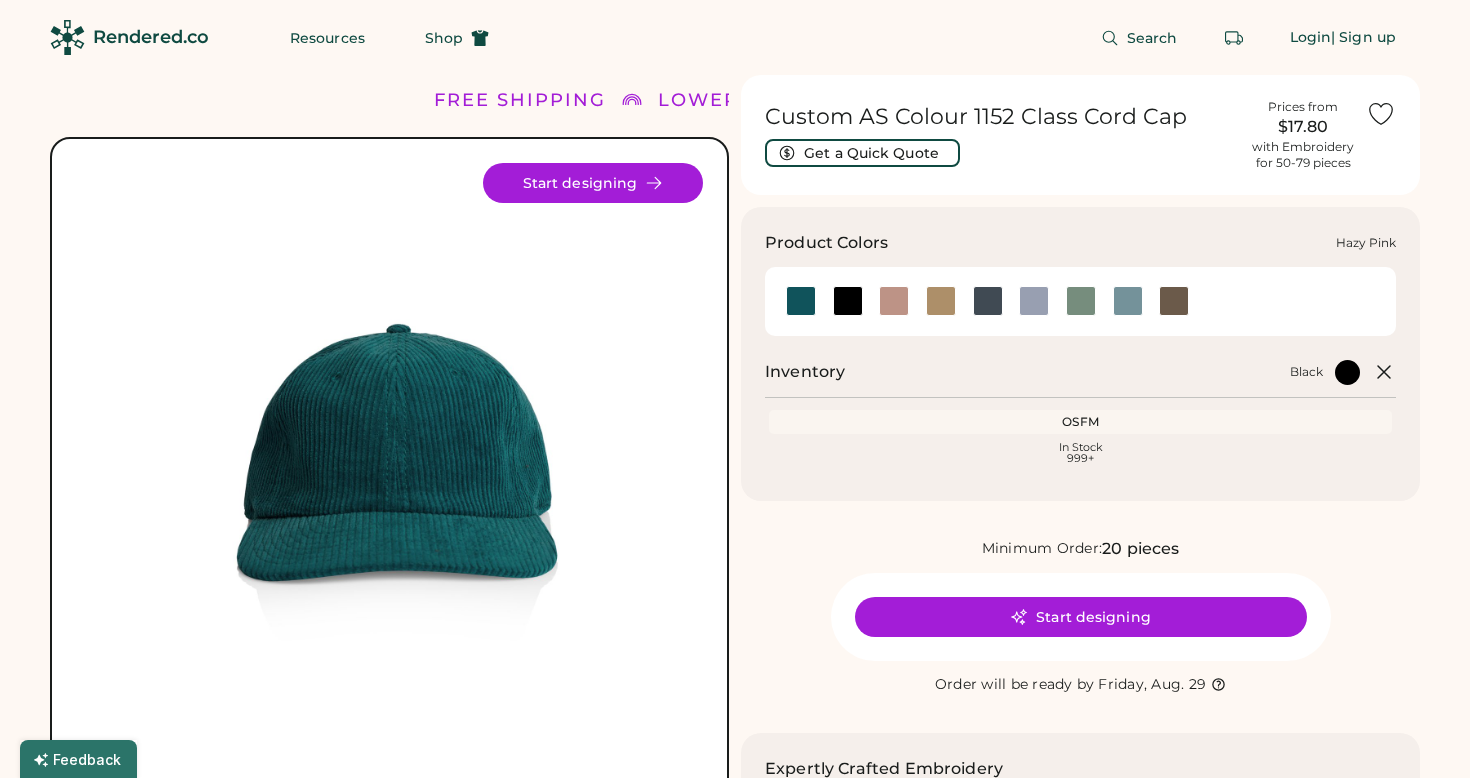 scroll, scrollTop: 0, scrollLeft: 0, axis: both 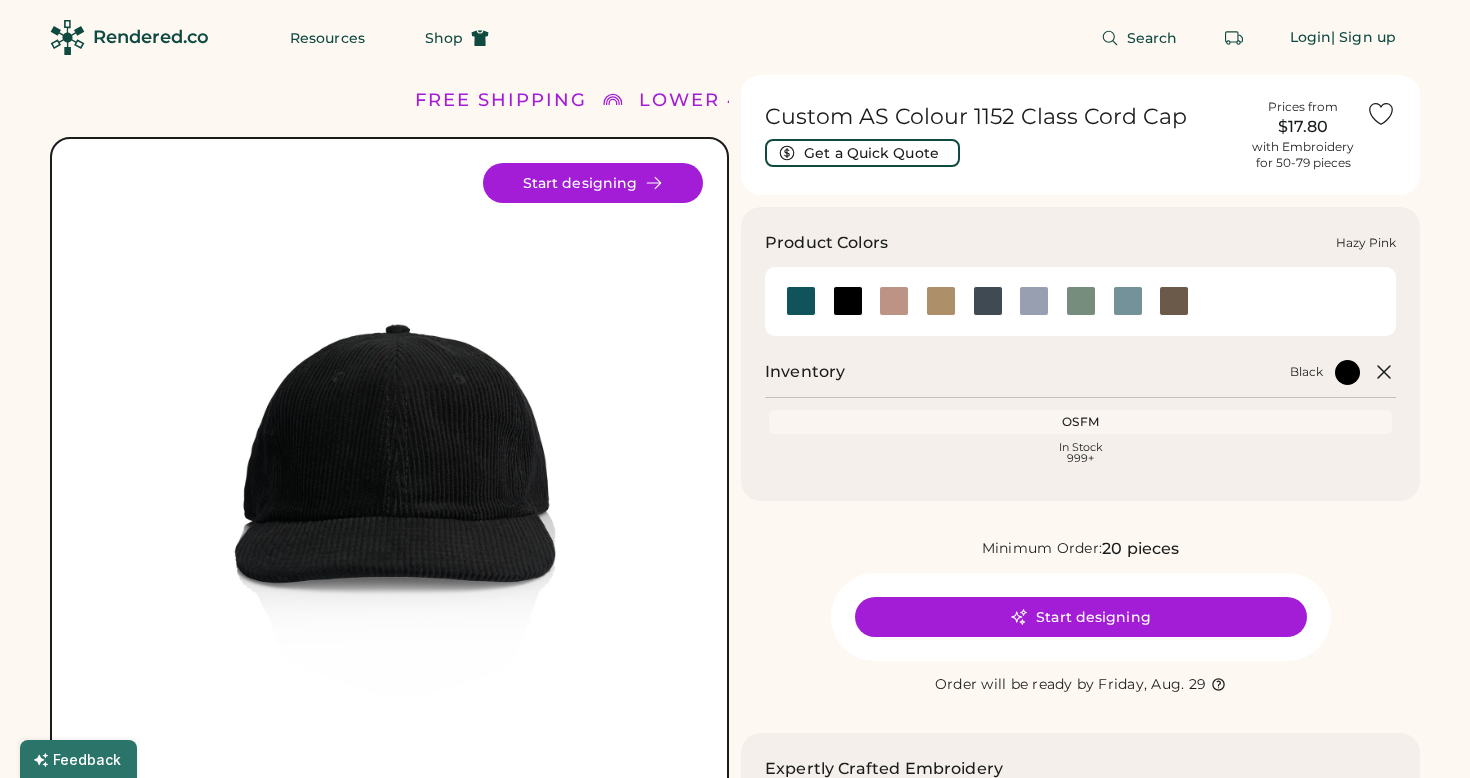 click at bounding box center [894, 301] 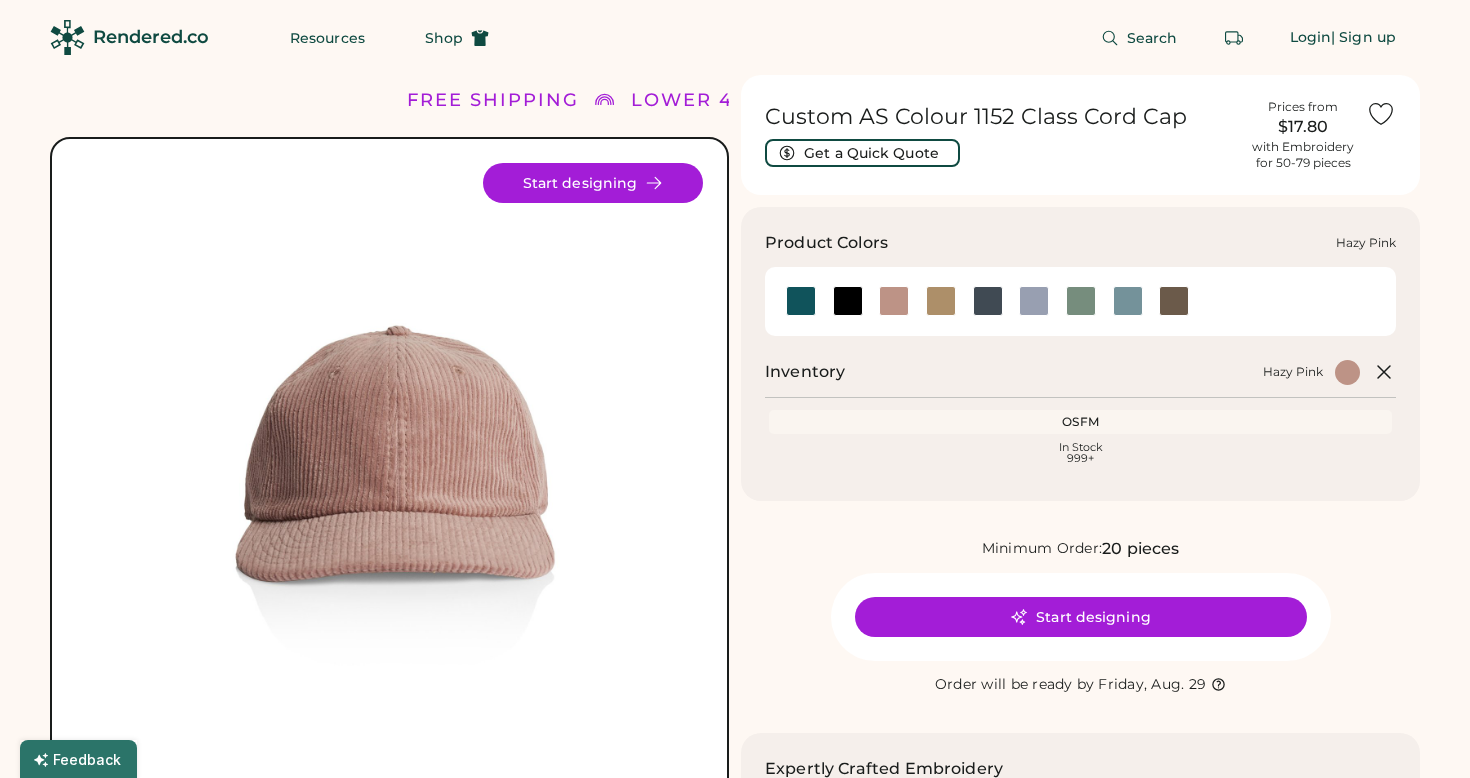 scroll, scrollTop: 0, scrollLeft: 0, axis: both 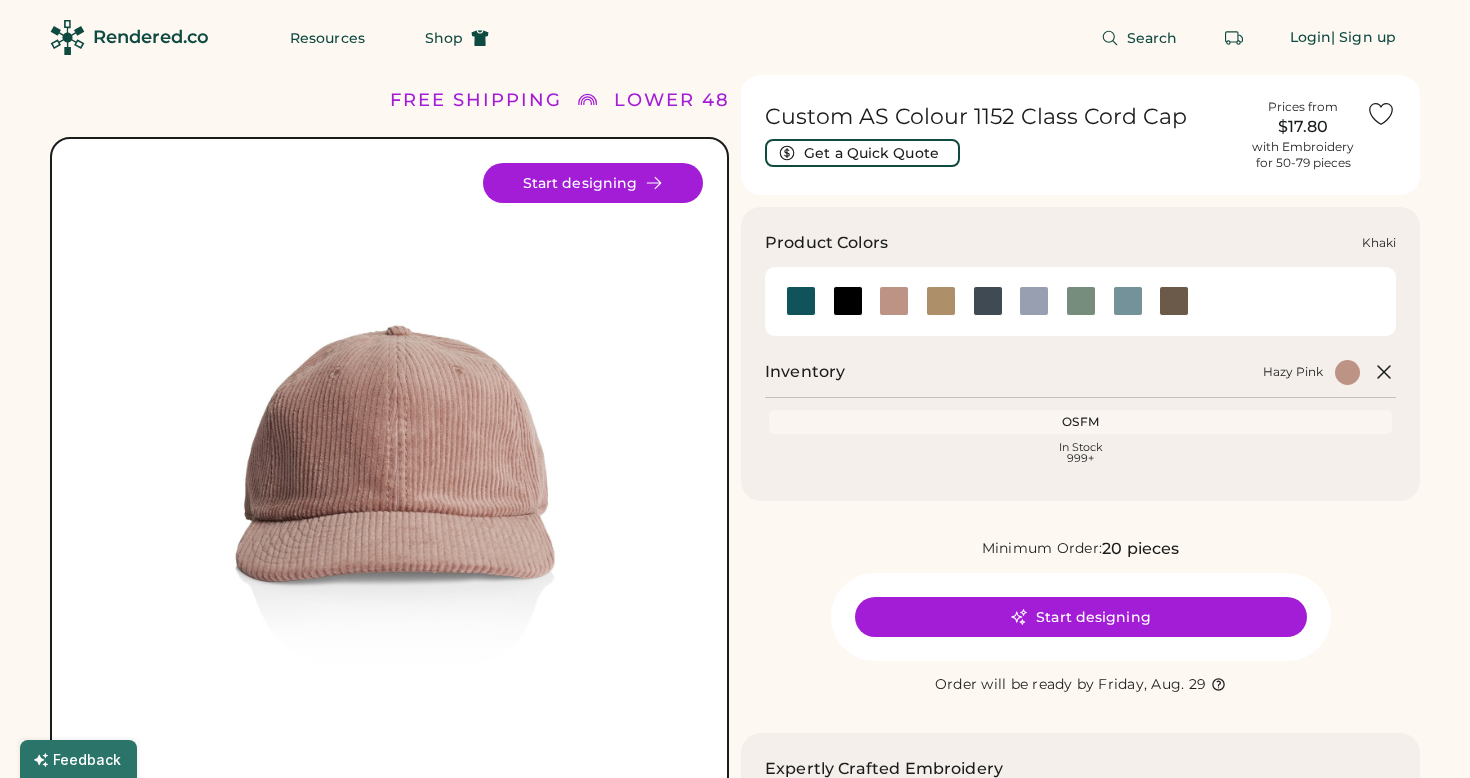 click at bounding box center (941, 301) 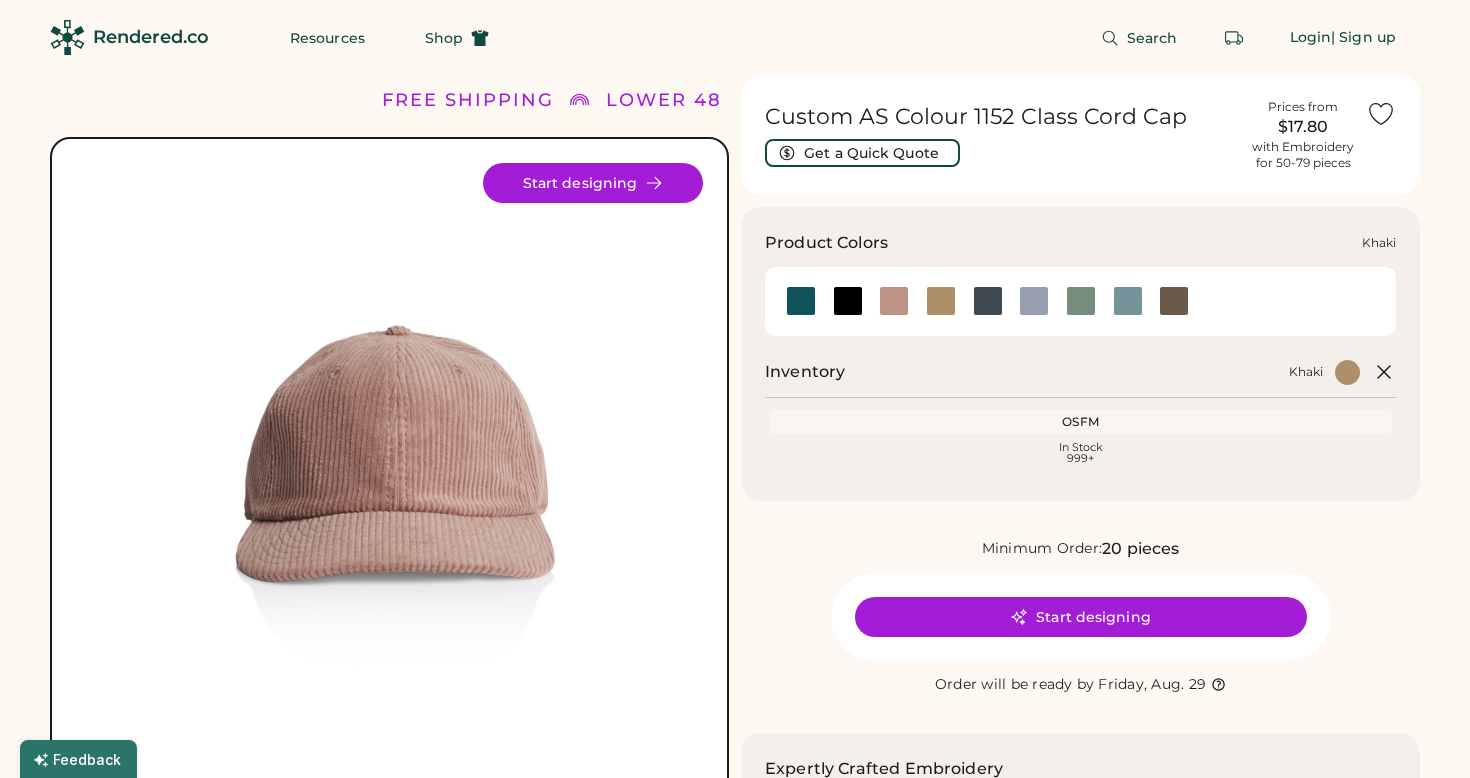 scroll, scrollTop: 0, scrollLeft: 0, axis: both 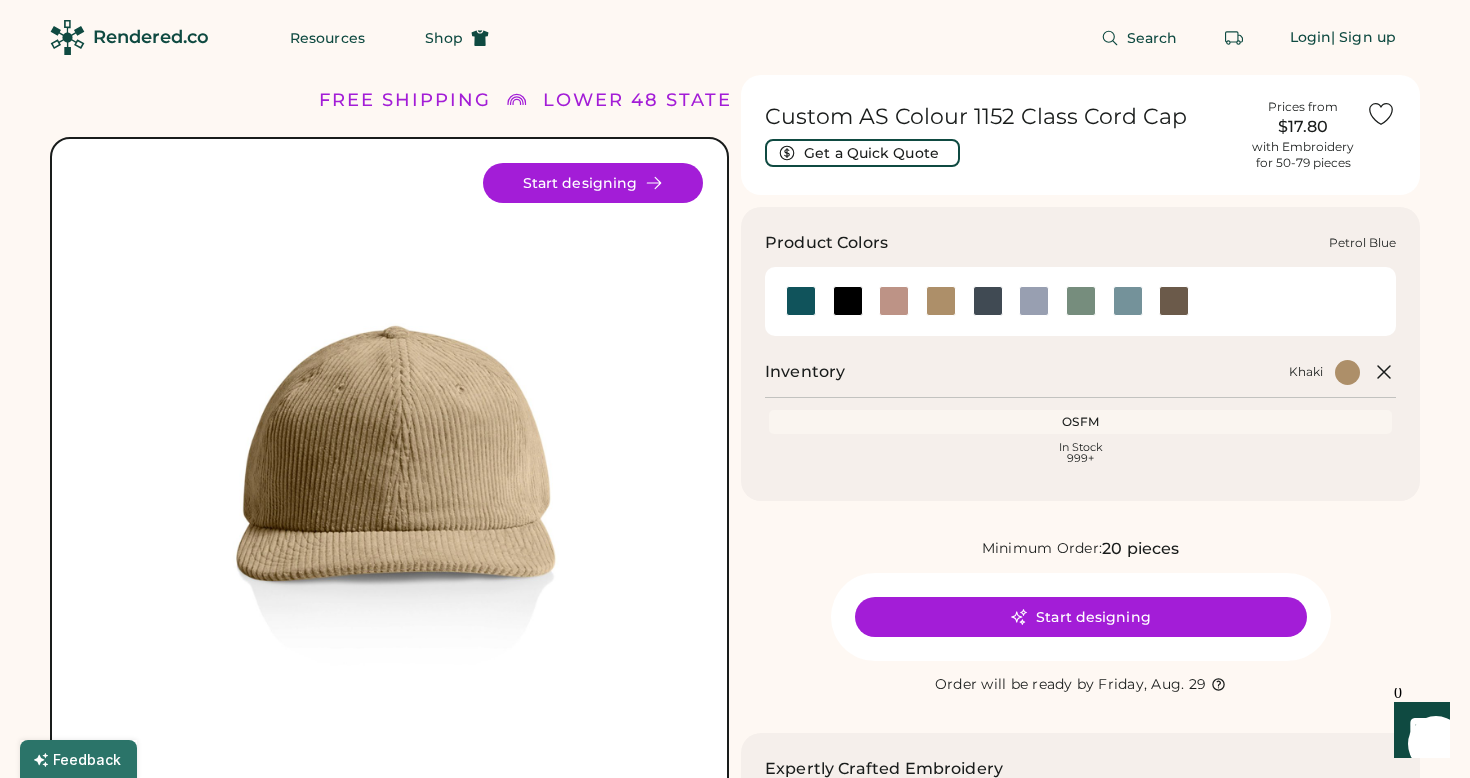 click at bounding box center [988, 301] 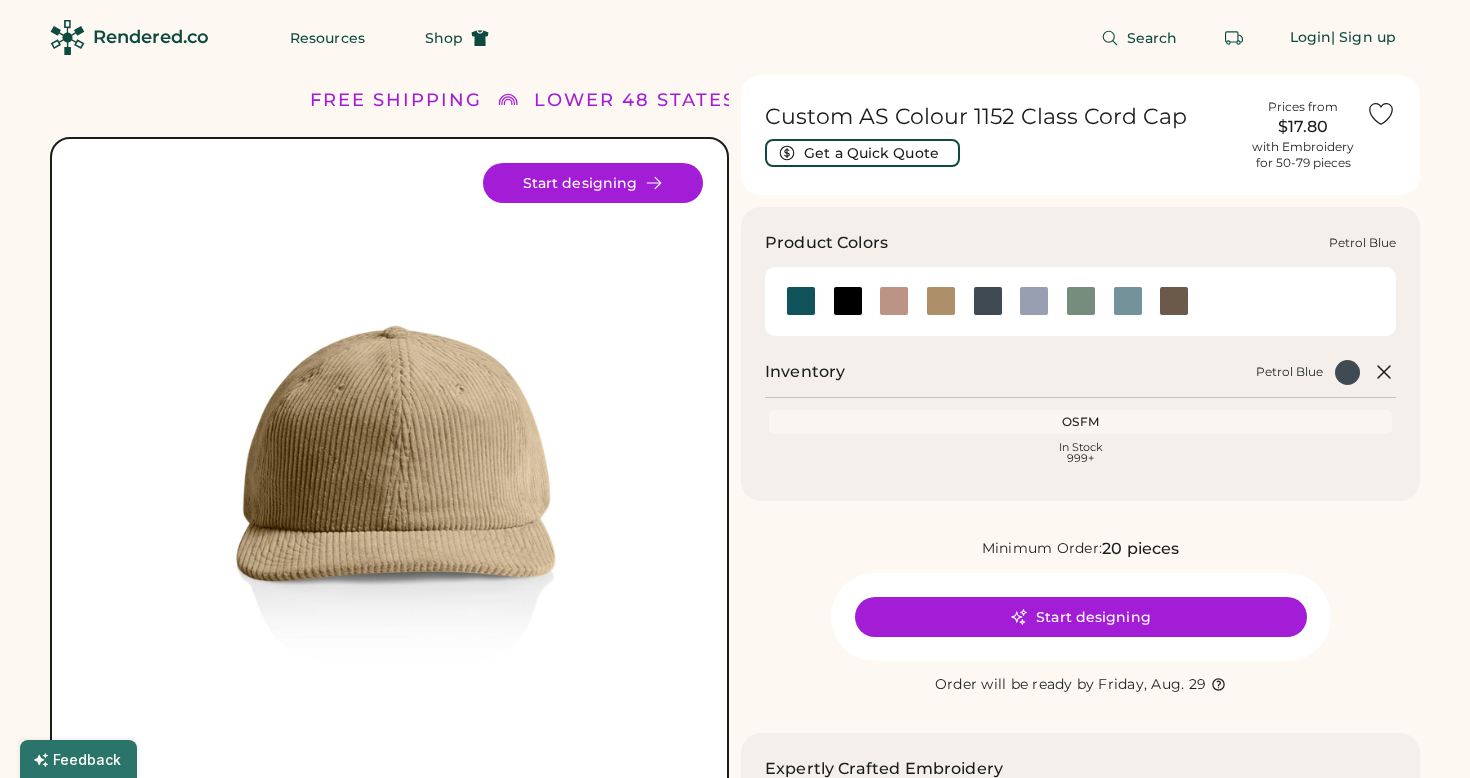 scroll, scrollTop: 0, scrollLeft: 0, axis: both 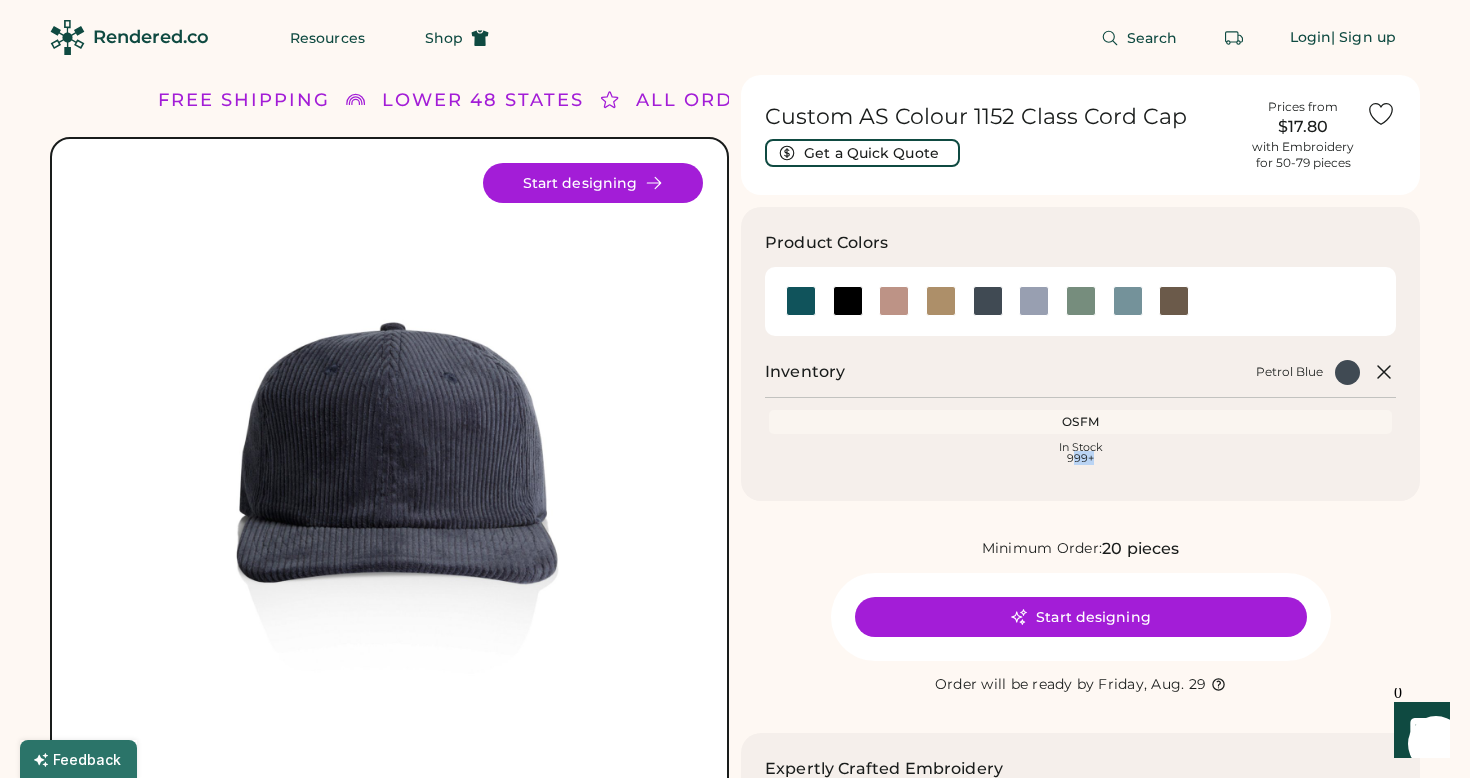 drag, startPoint x: 1077, startPoint y: 463, endPoint x: 1074, endPoint y: 380, distance: 83.0542 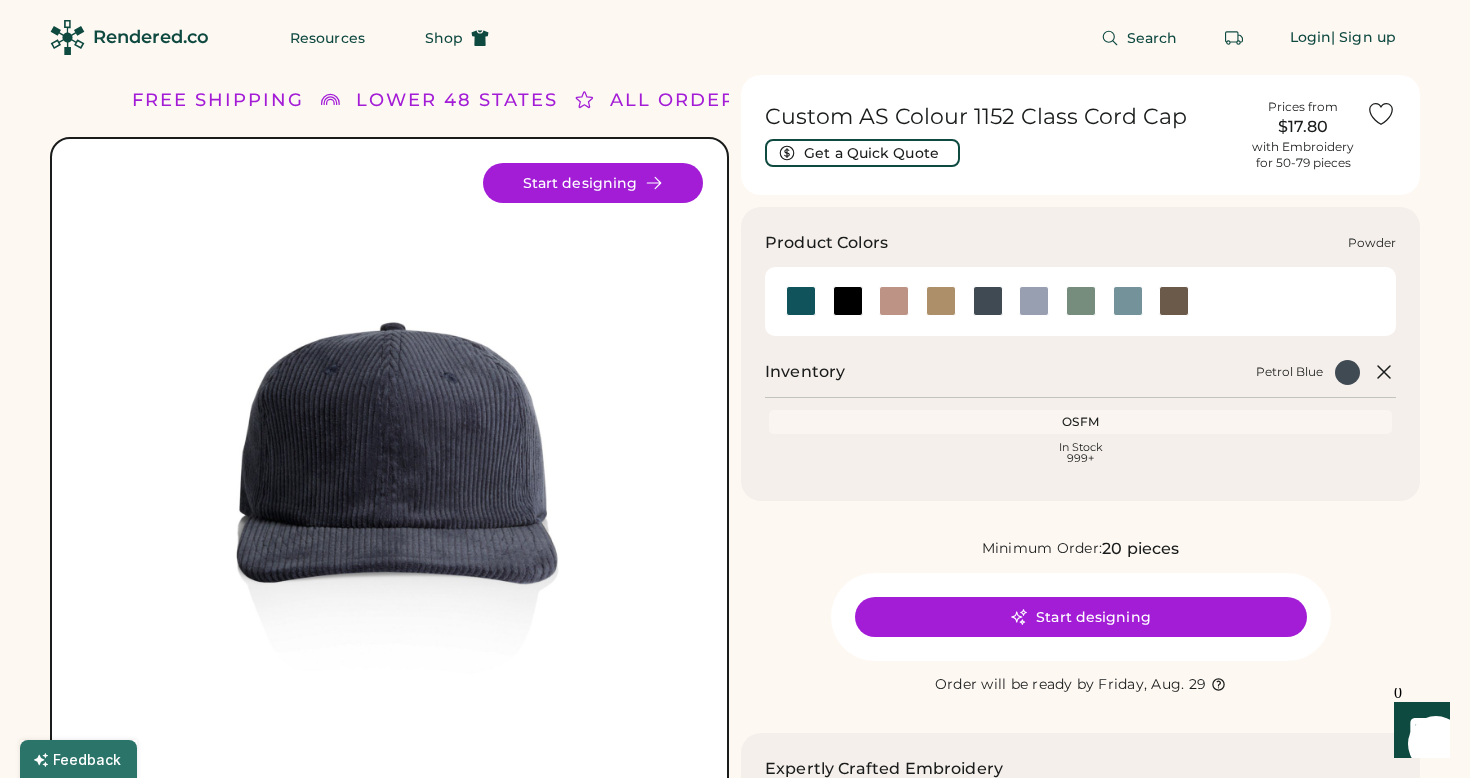 click at bounding box center [1034, 301] 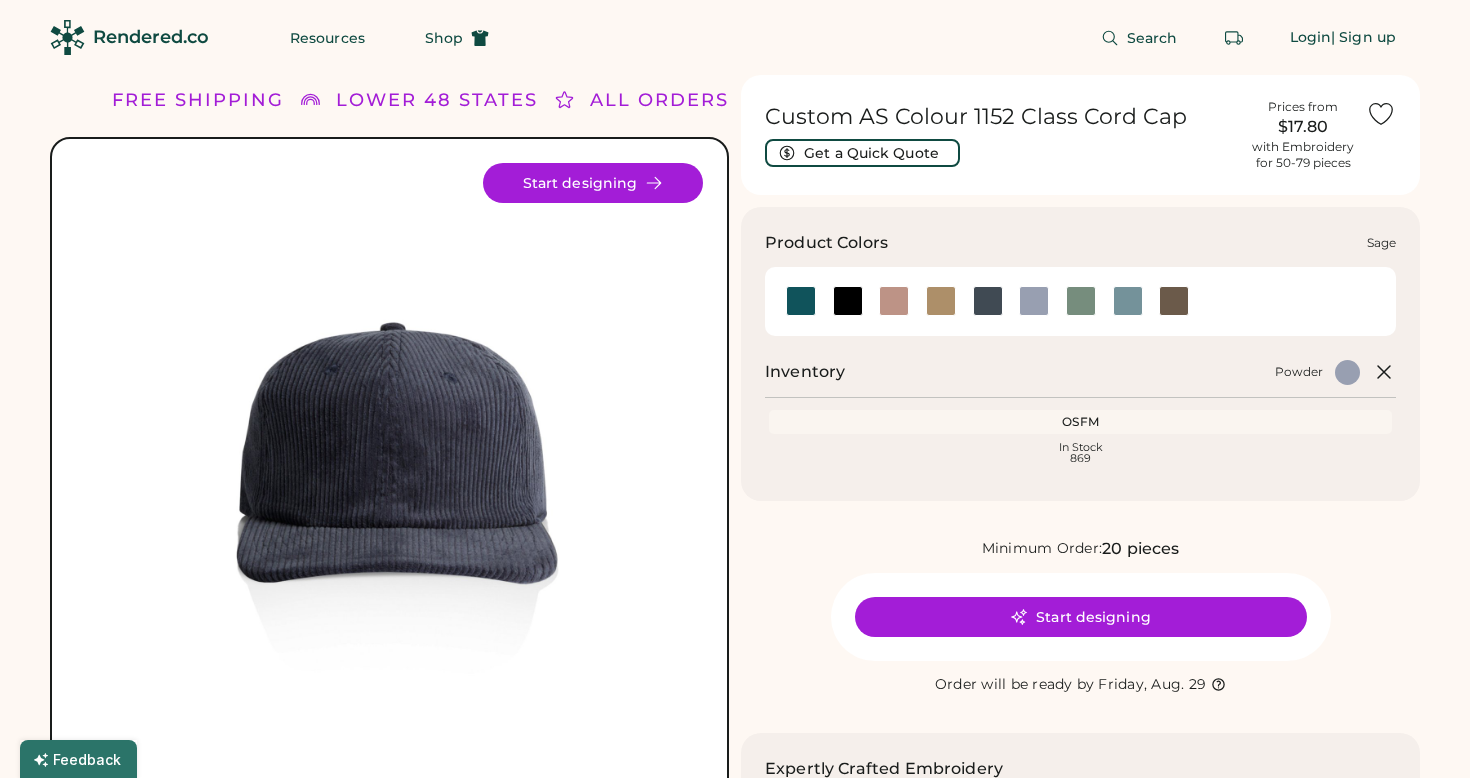 scroll, scrollTop: 0, scrollLeft: 0, axis: both 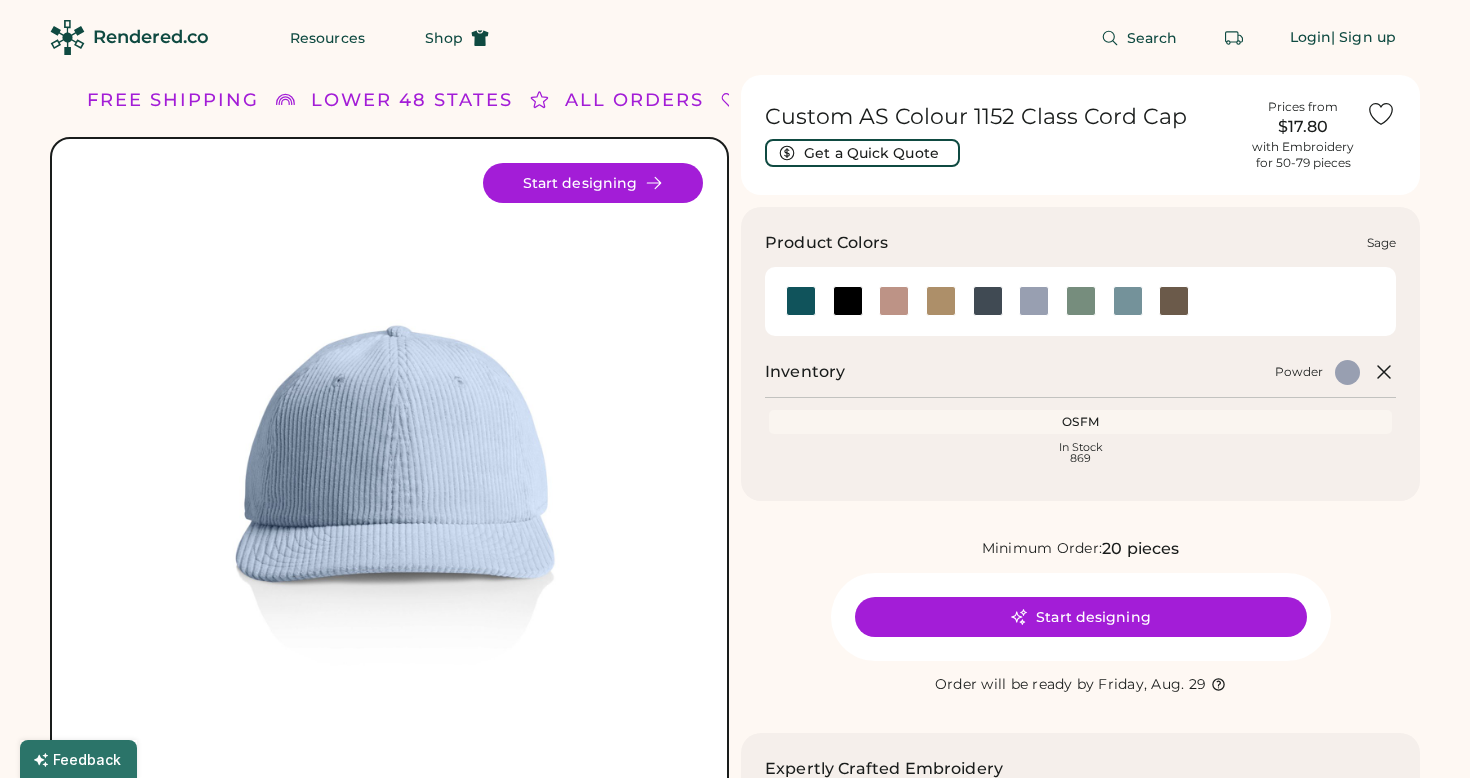 click at bounding box center [1081, 301] 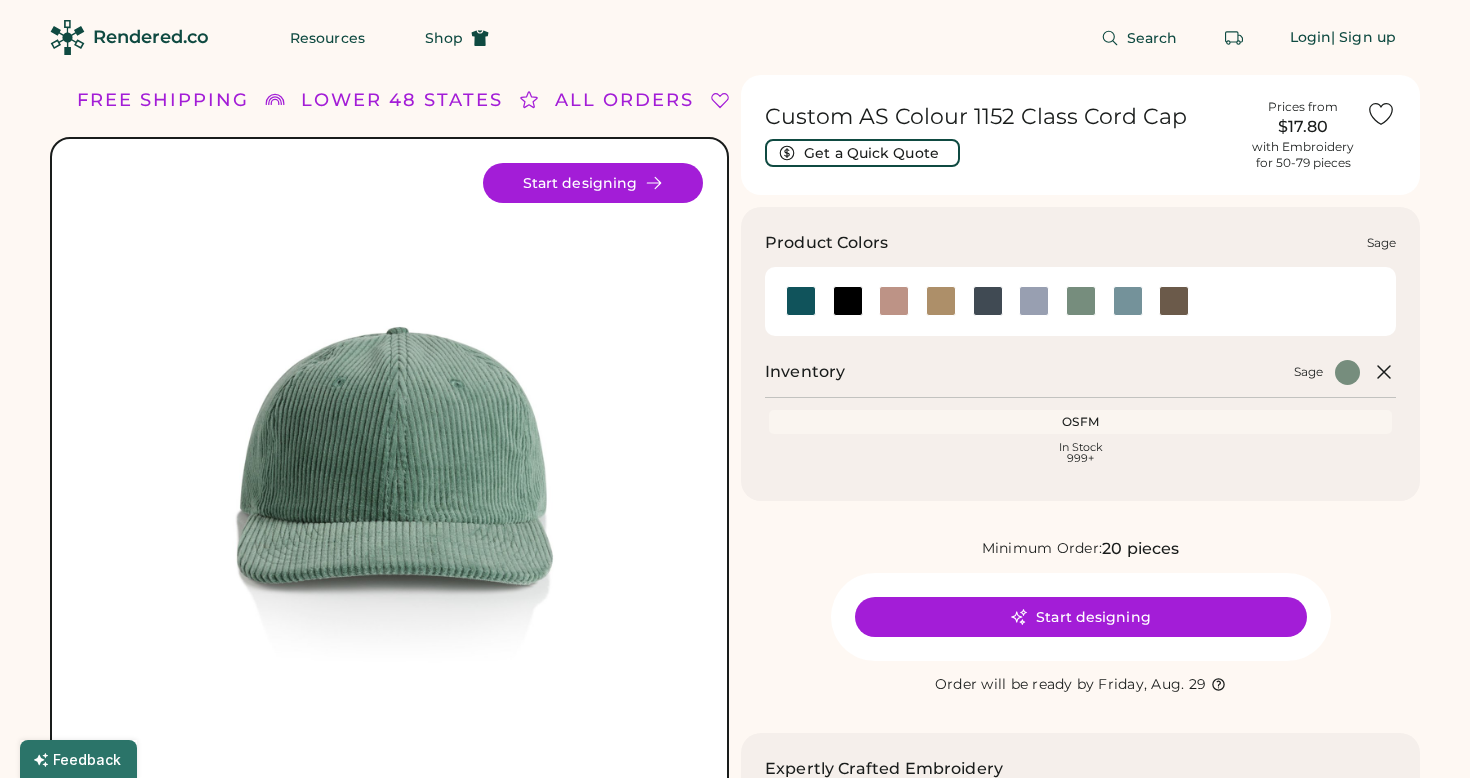 scroll, scrollTop: 0, scrollLeft: 0, axis: both 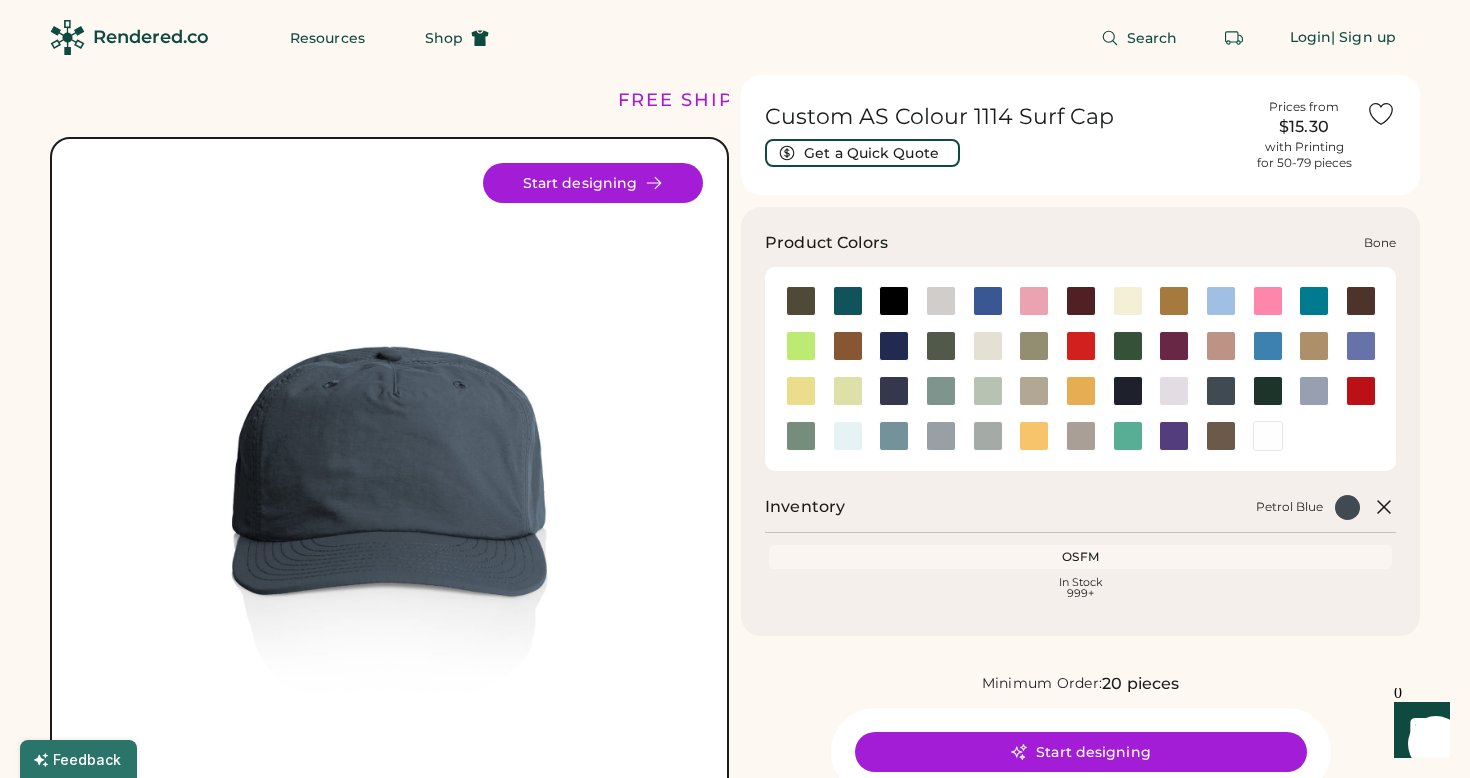 click at bounding box center [941, 301] 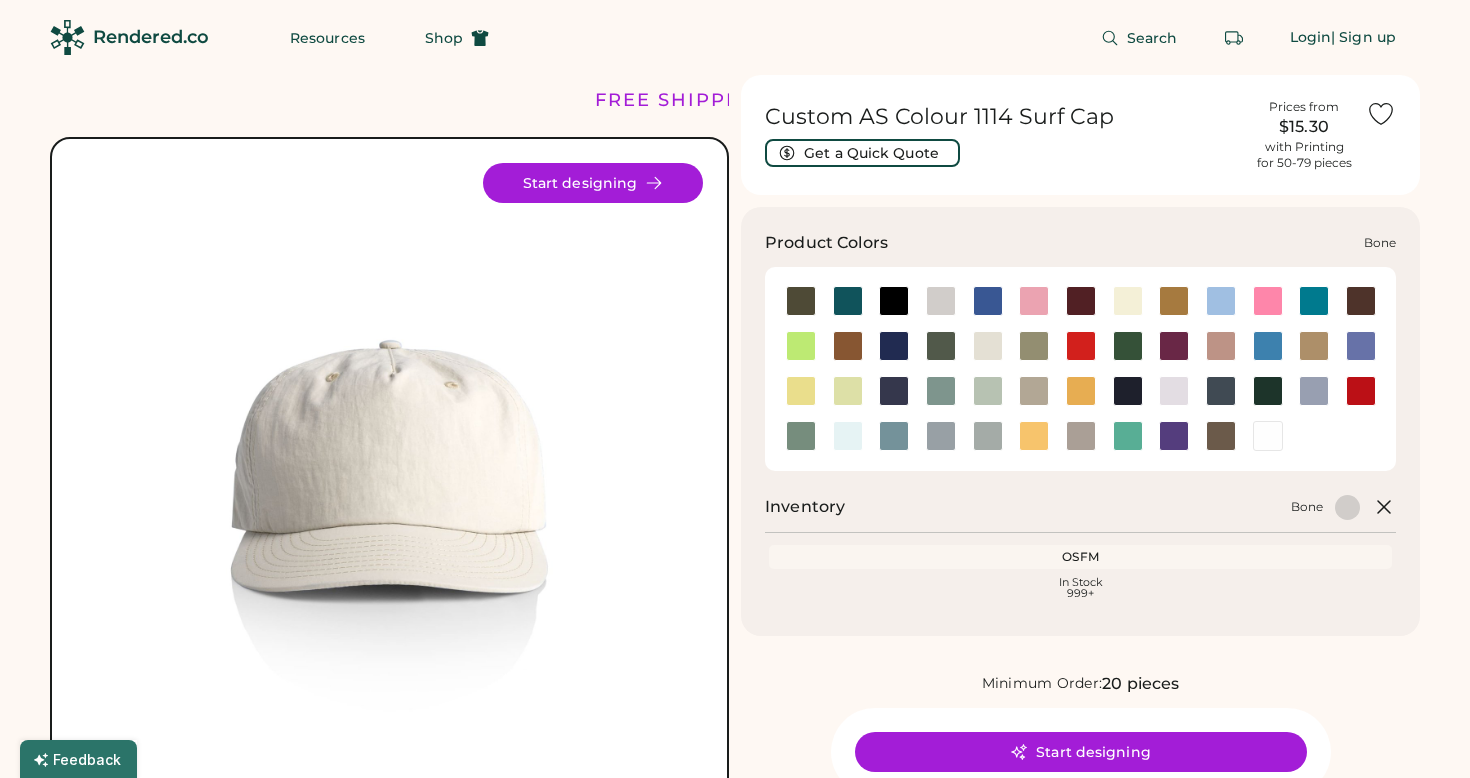 scroll, scrollTop: 0, scrollLeft: 0, axis: both 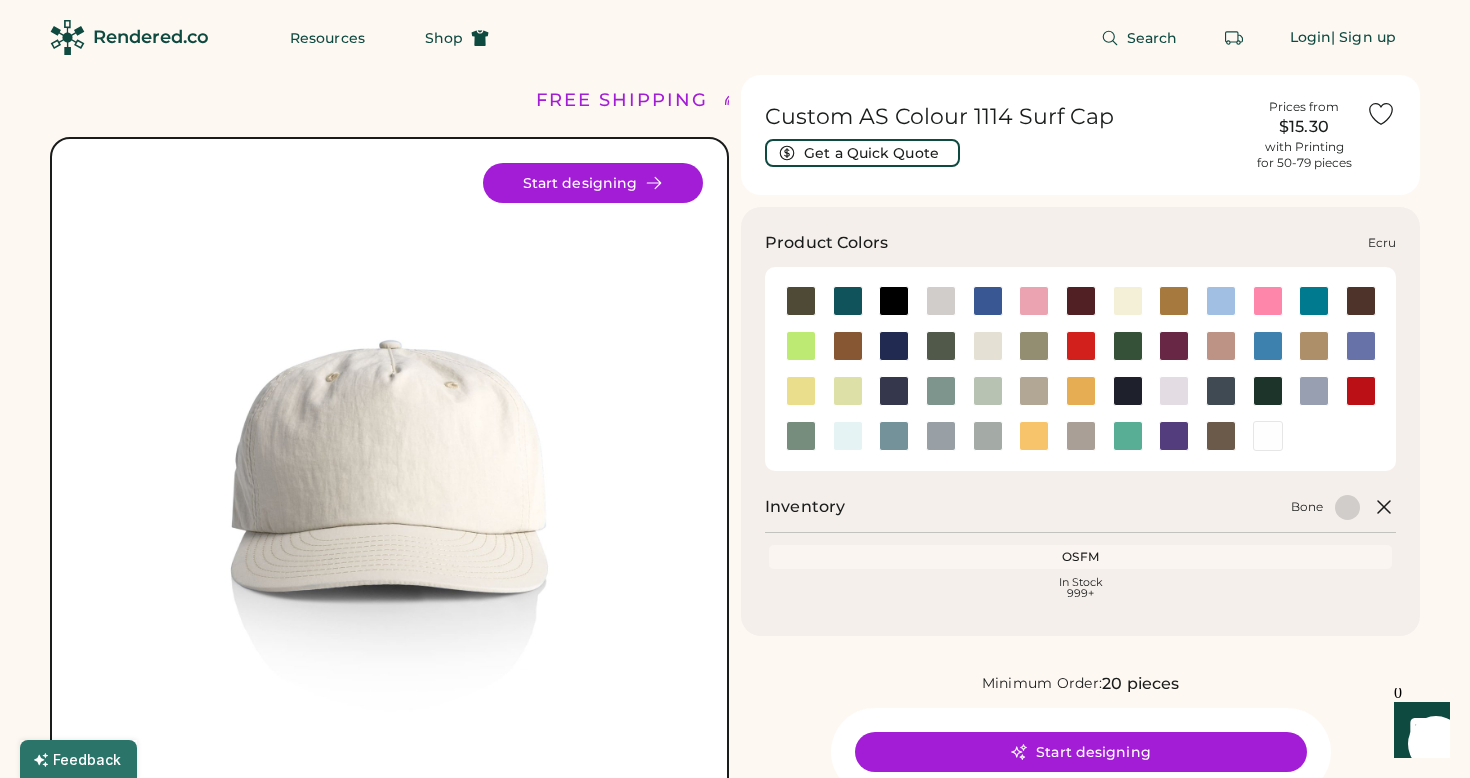 click at bounding box center [988, 346] 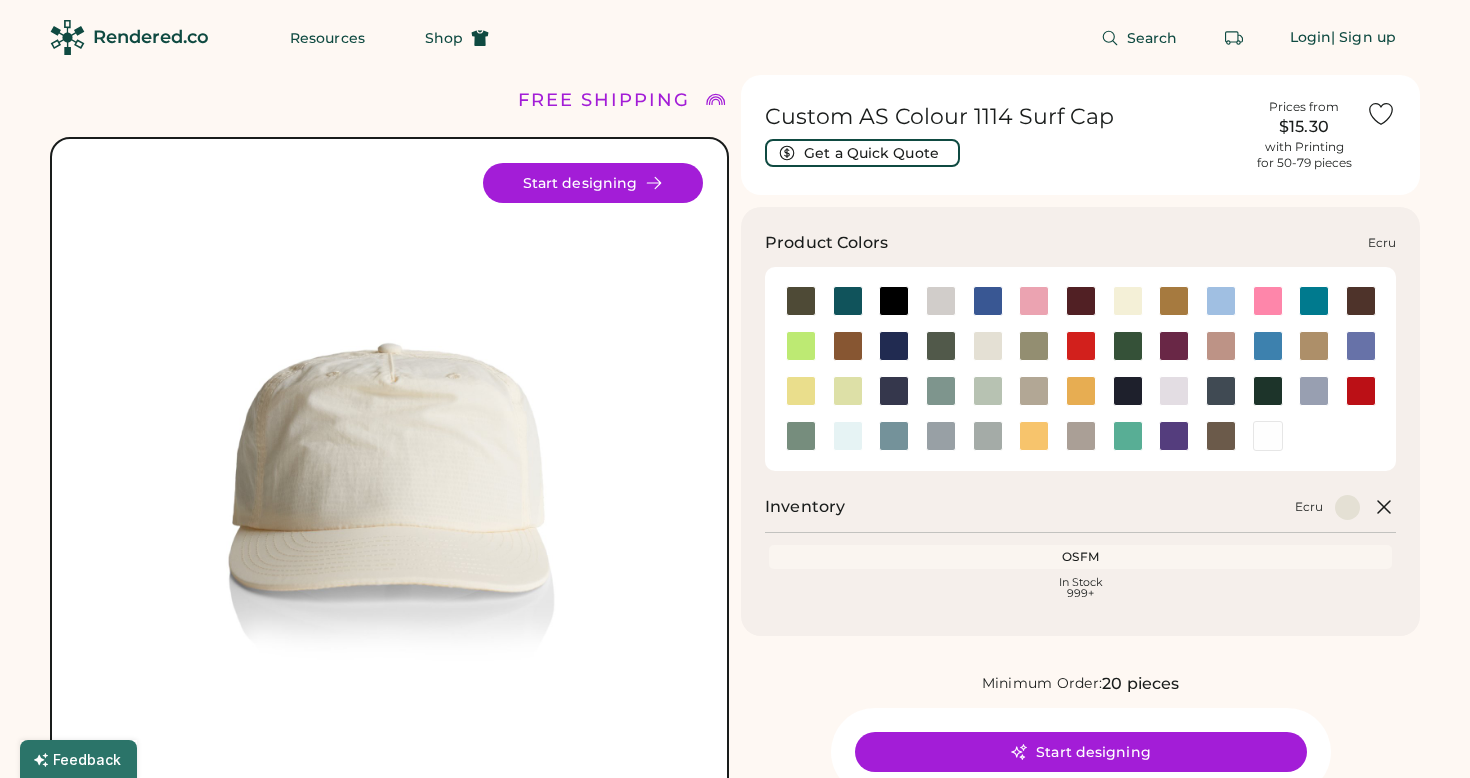 scroll, scrollTop: 0, scrollLeft: 0, axis: both 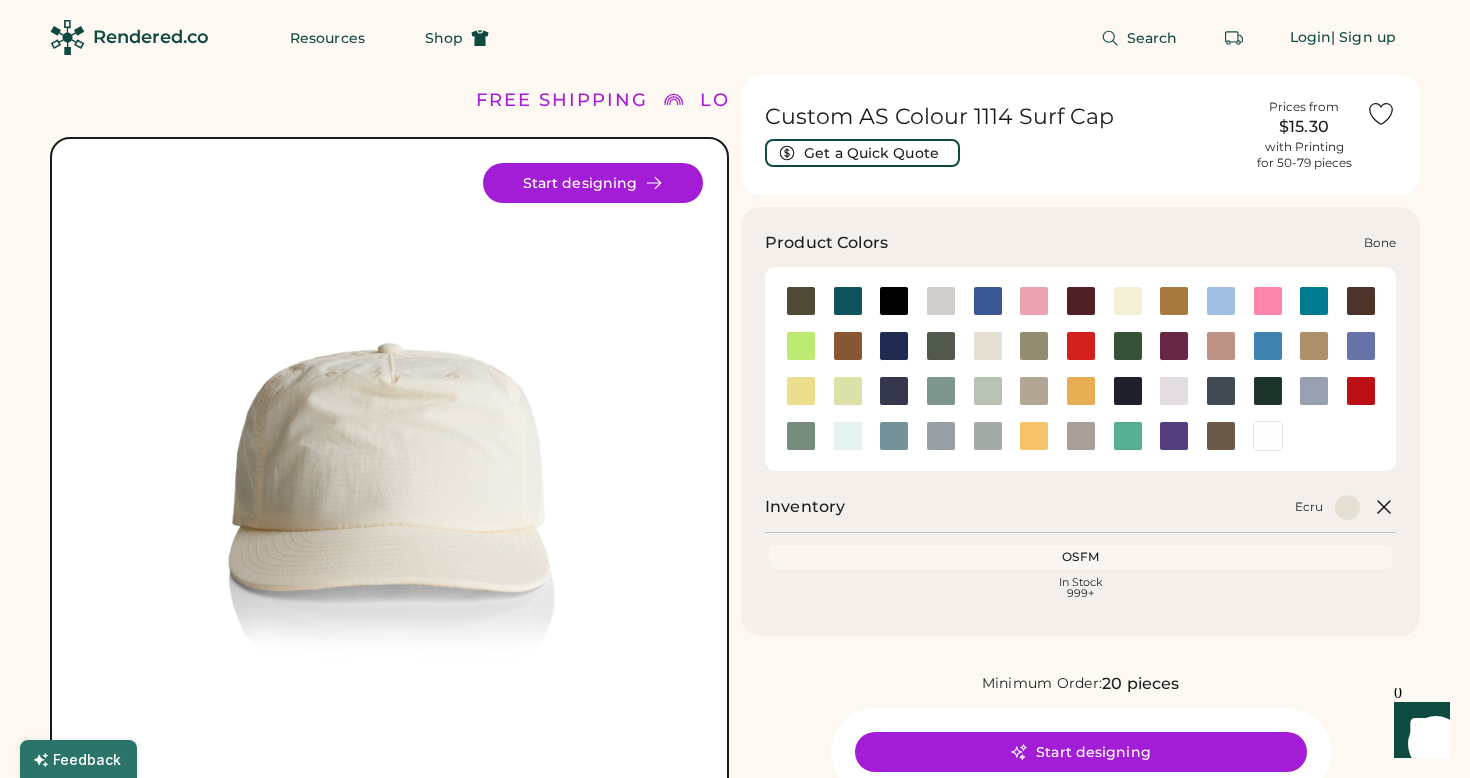 click at bounding box center (941, 301) 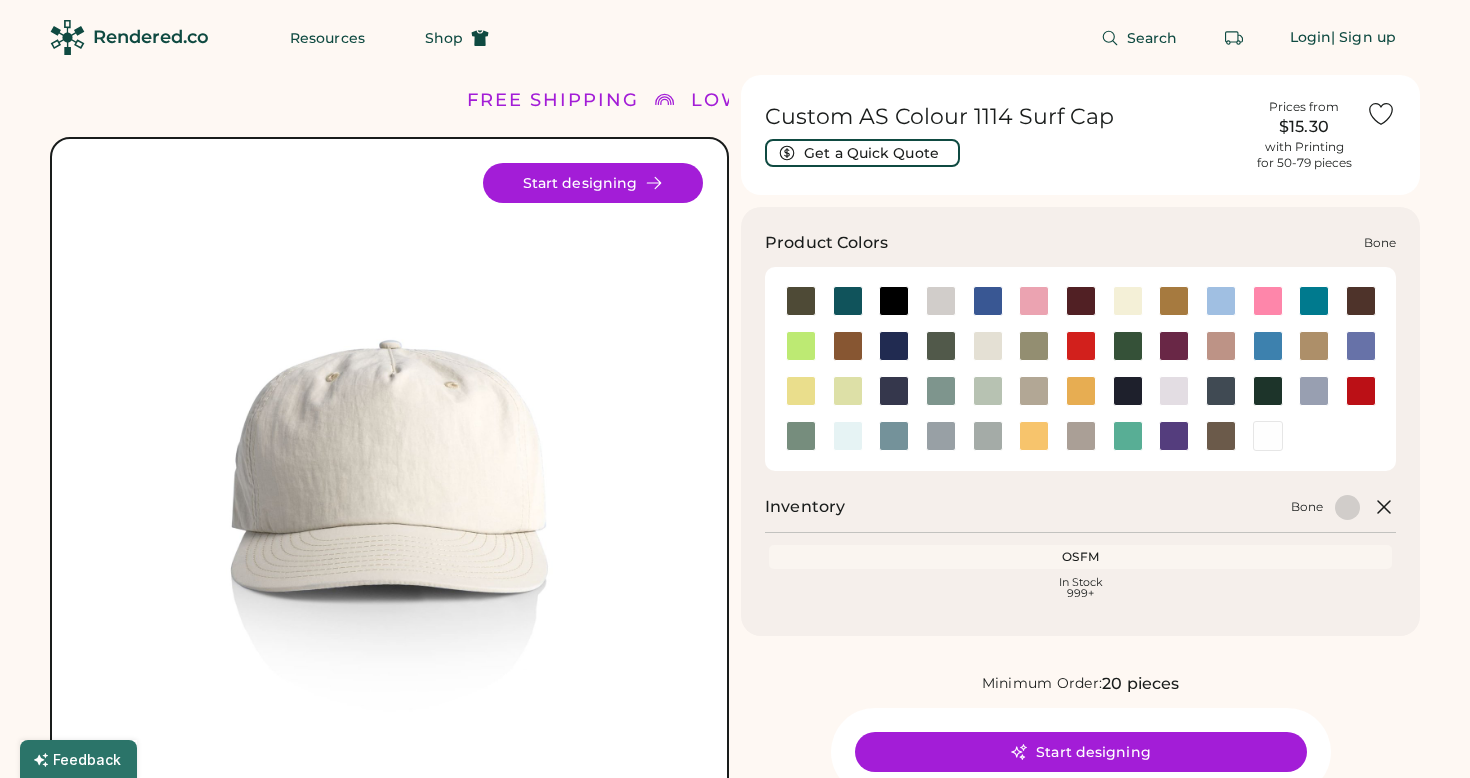 scroll, scrollTop: 0, scrollLeft: 0, axis: both 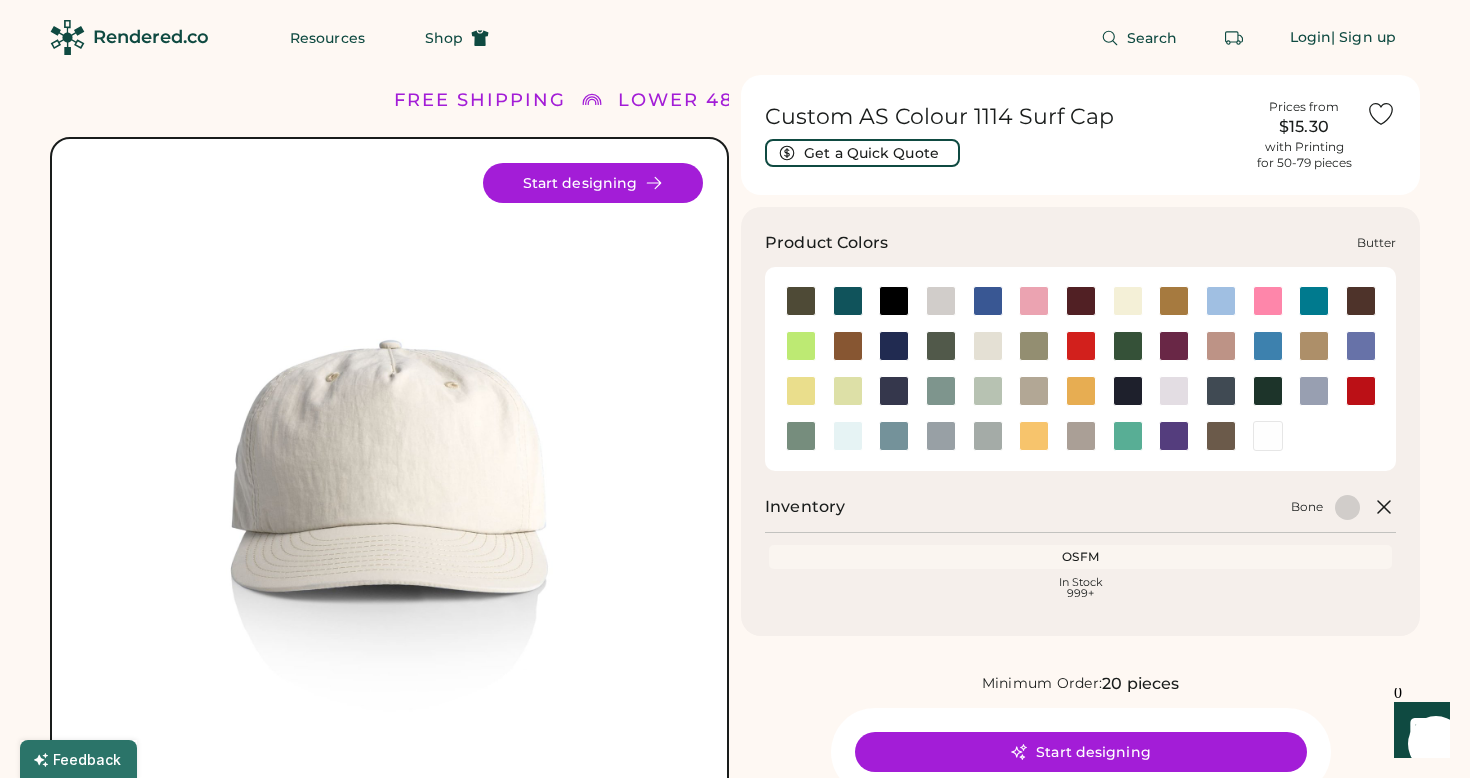 click at bounding box center (1128, 301) 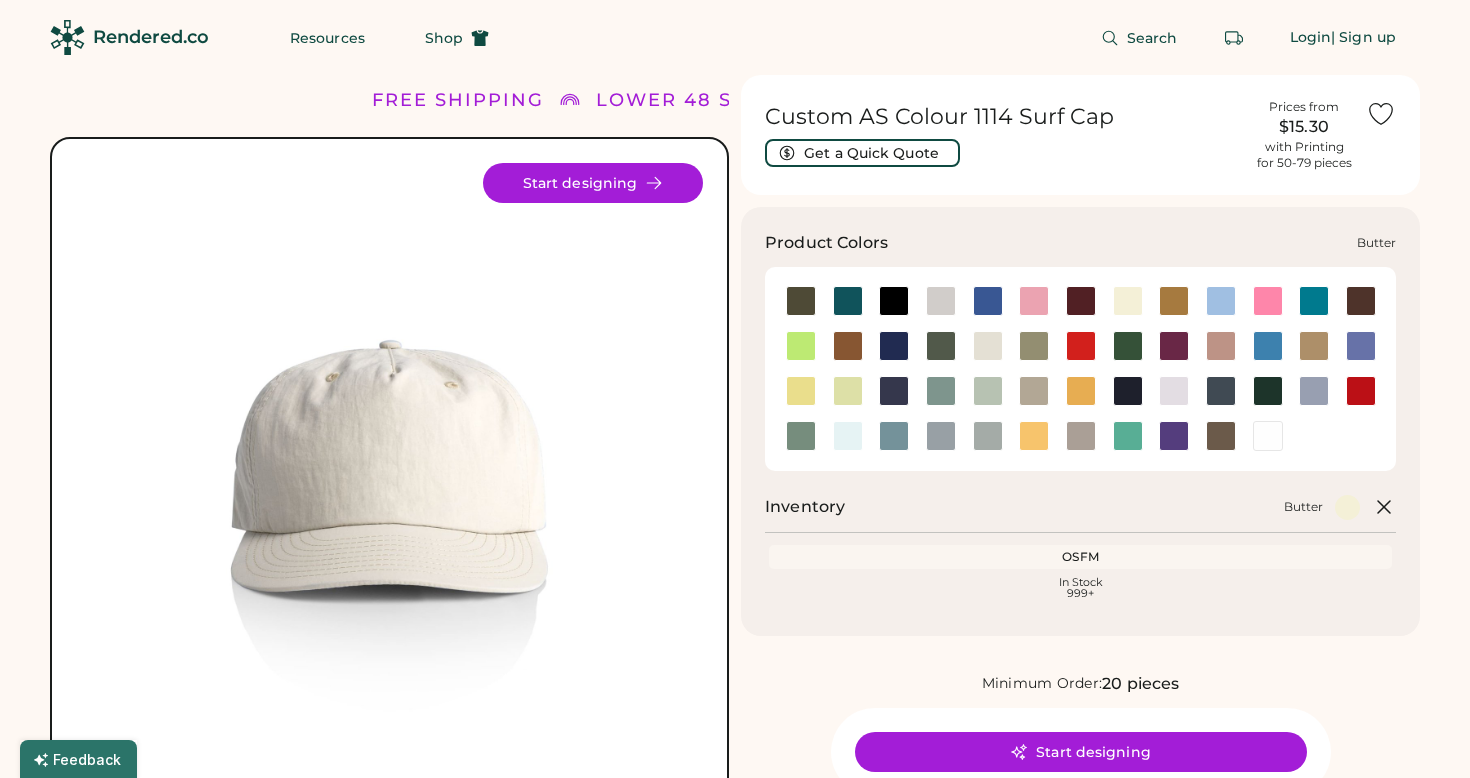scroll, scrollTop: 0, scrollLeft: 0, axis: both 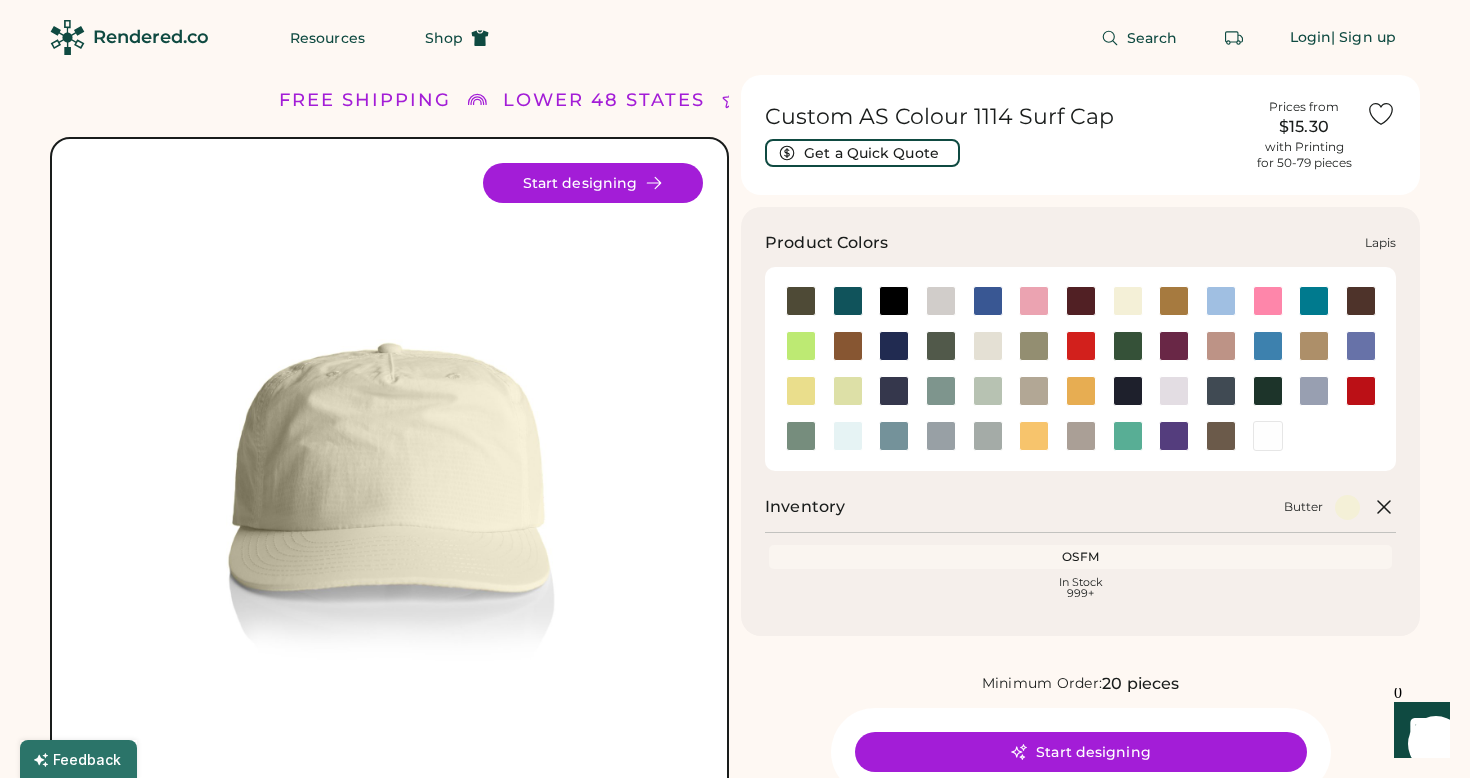 click at bounding box center (1361, 346) 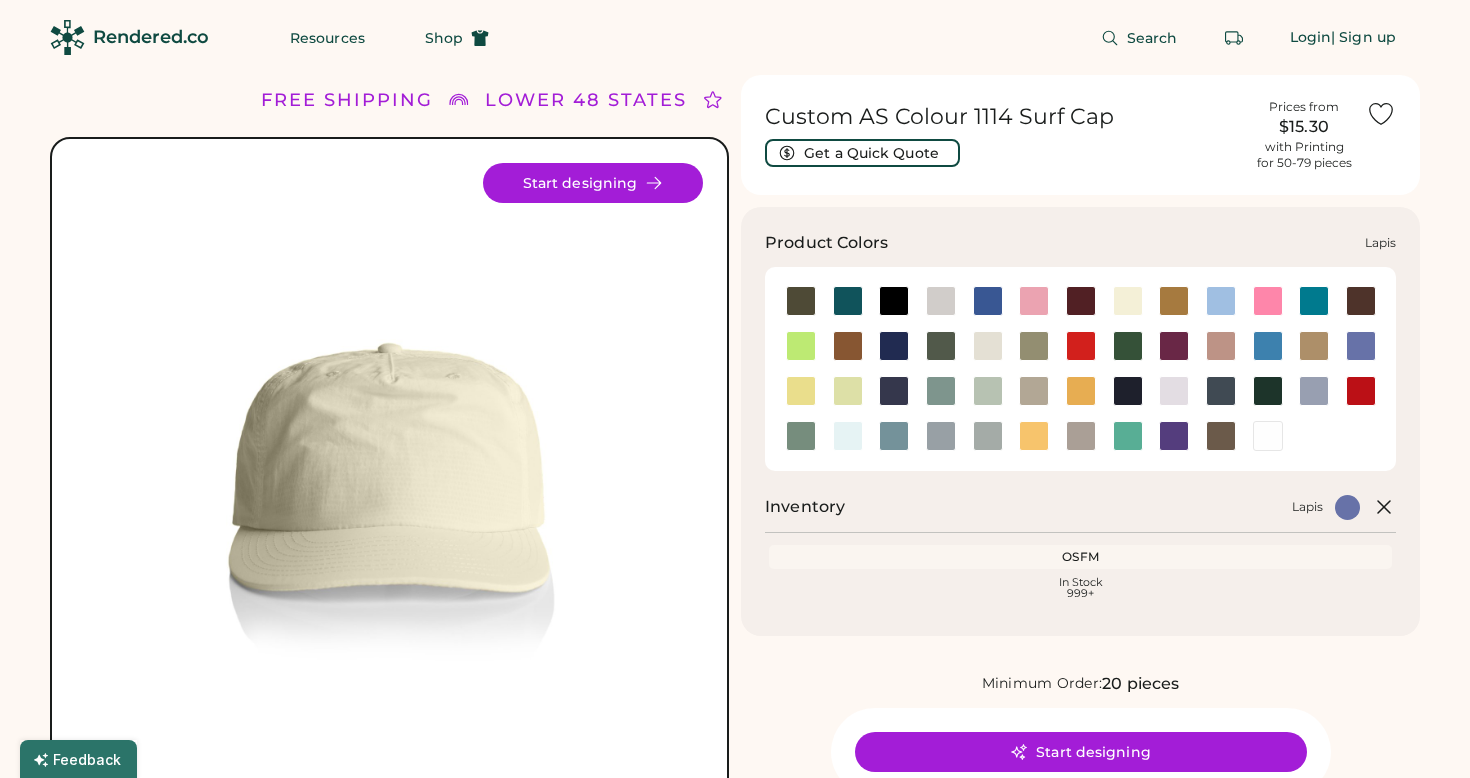 scroll, scrollTop: 0, scrollLeft: 0, axis: both 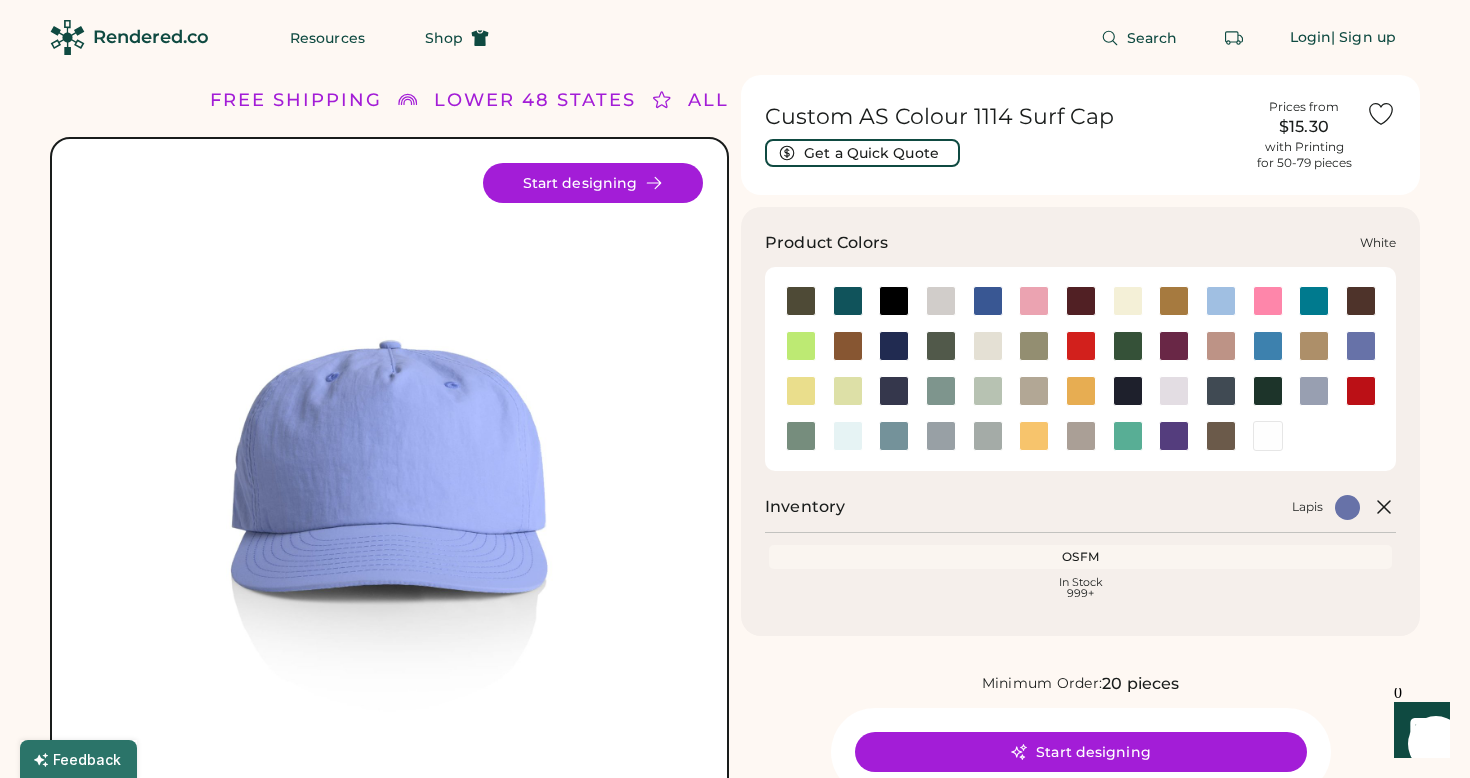 click at bounding box center [1268, 436] 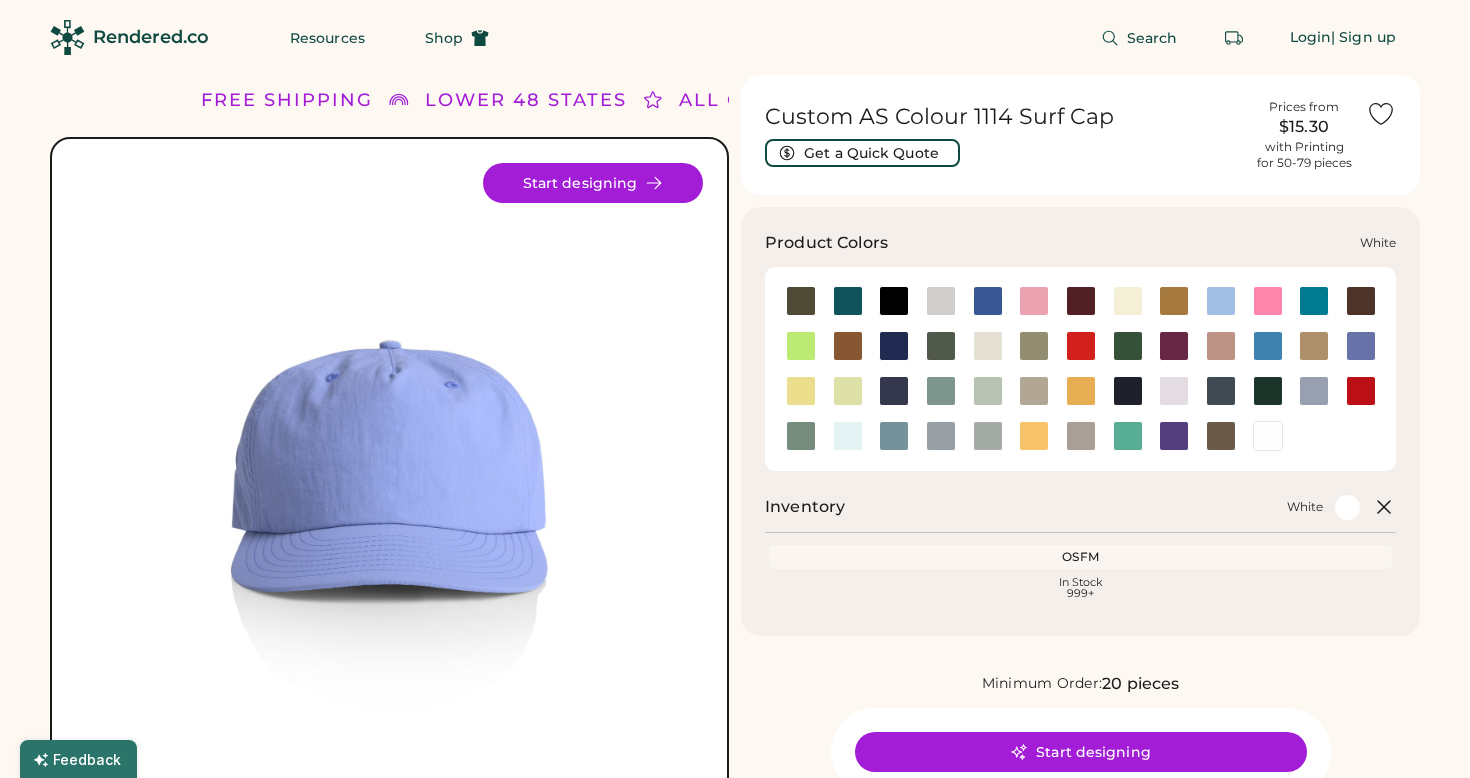 scroll, scrollTop: 0, scrollLeft: 0, axis: both 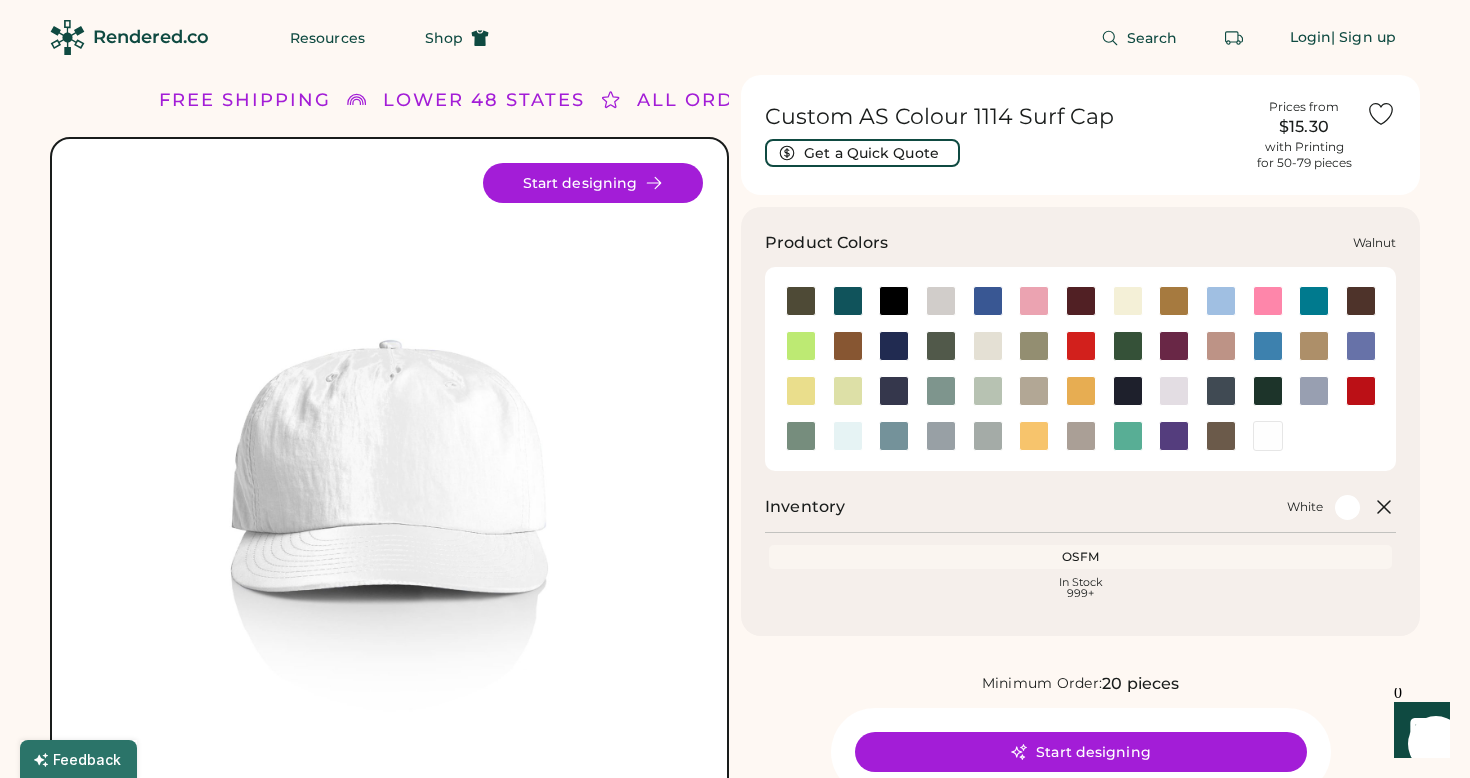 click at bounding box center [1221, 436] 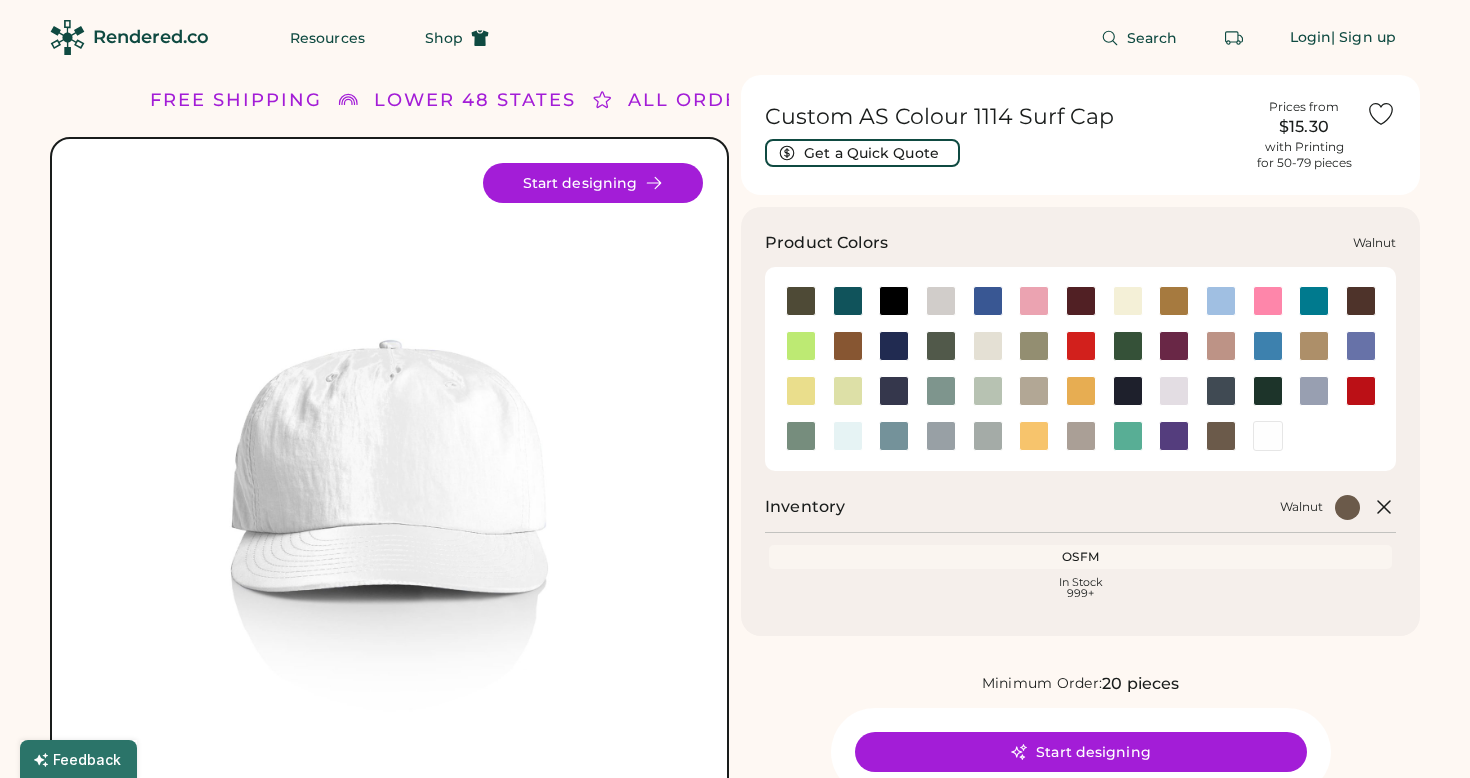 scroll, scrollTop: 0, scrollLeft: 0, axis: both 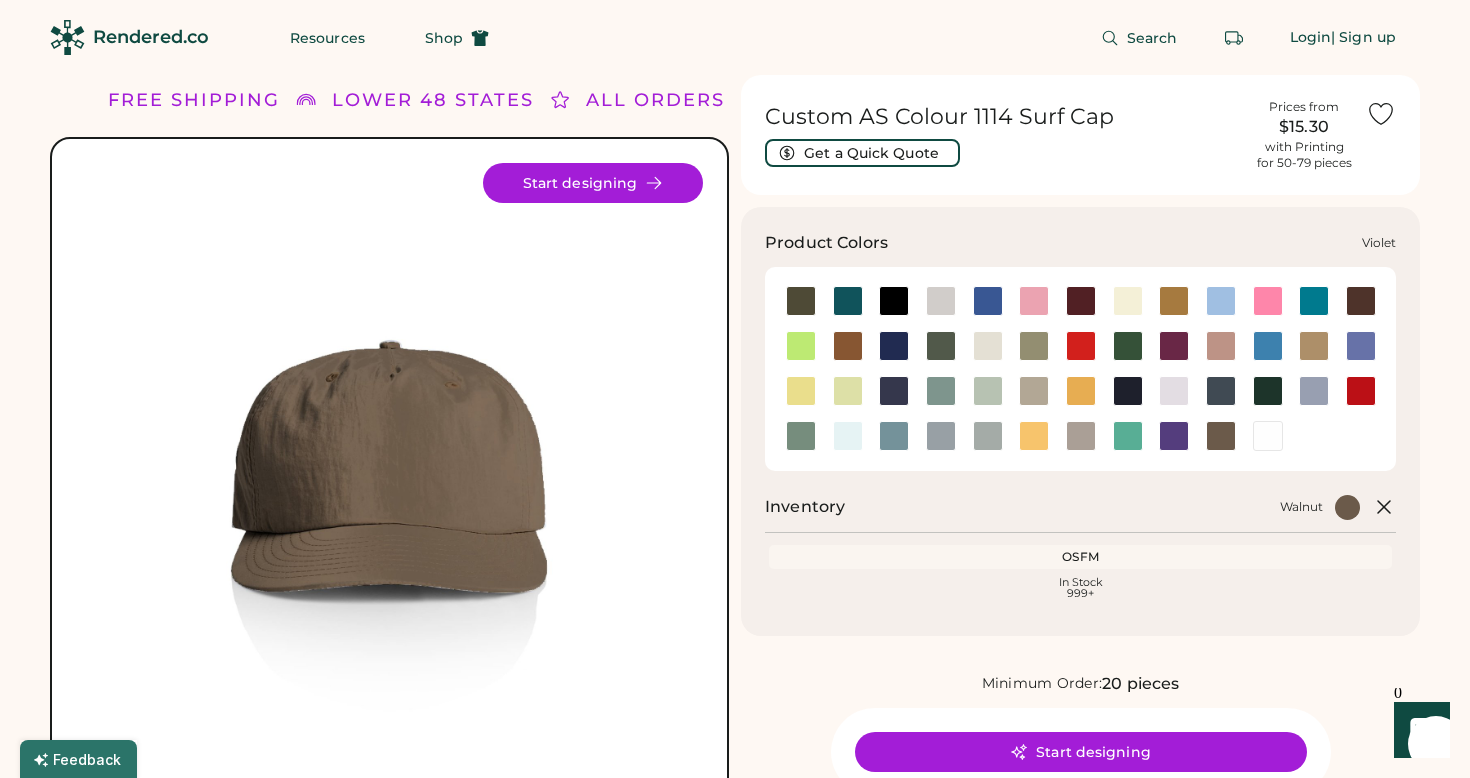 click at bounding box center [1174, 436] 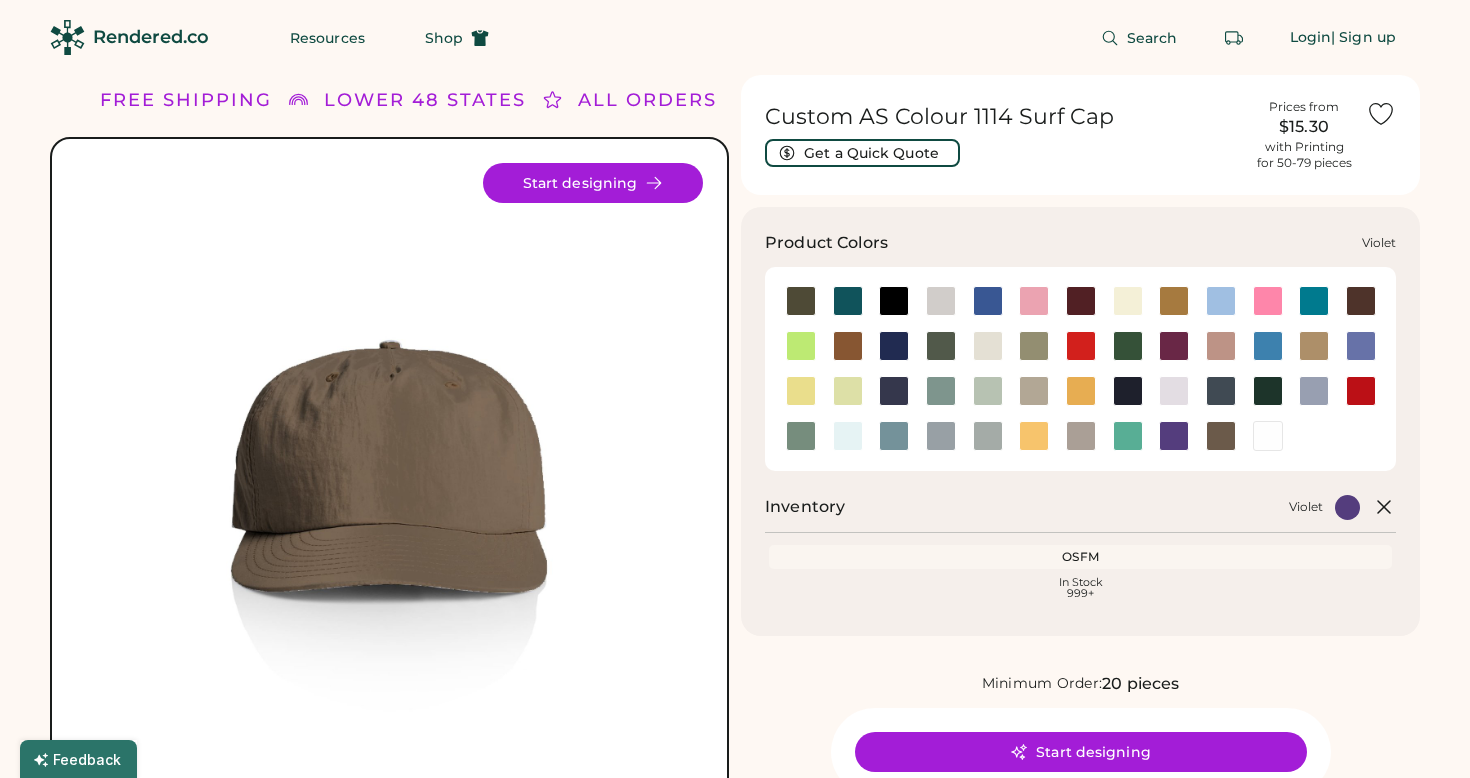 scroll, scrollTop: 0, scrollLeft: 0, axis: both 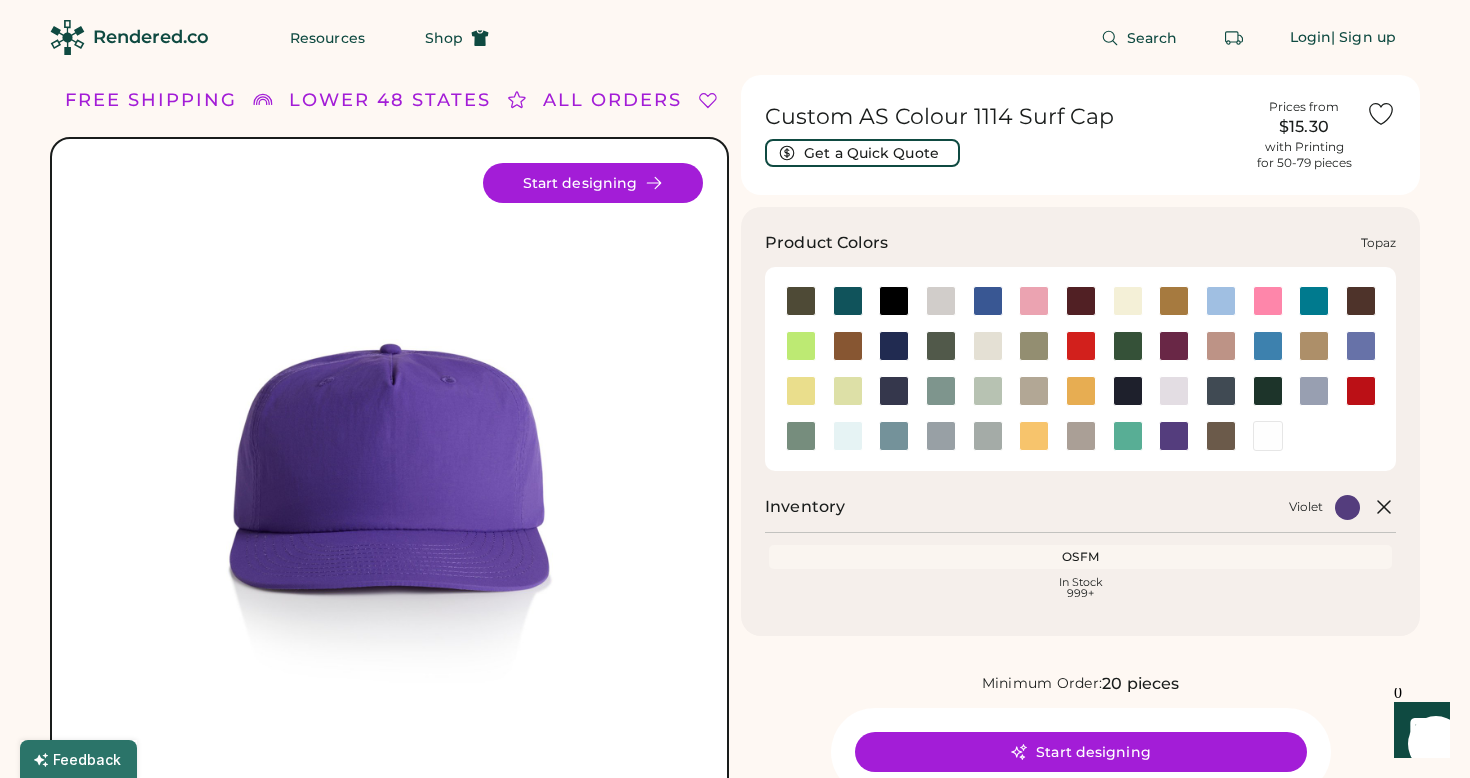 click at bounding box center (1128, 436) 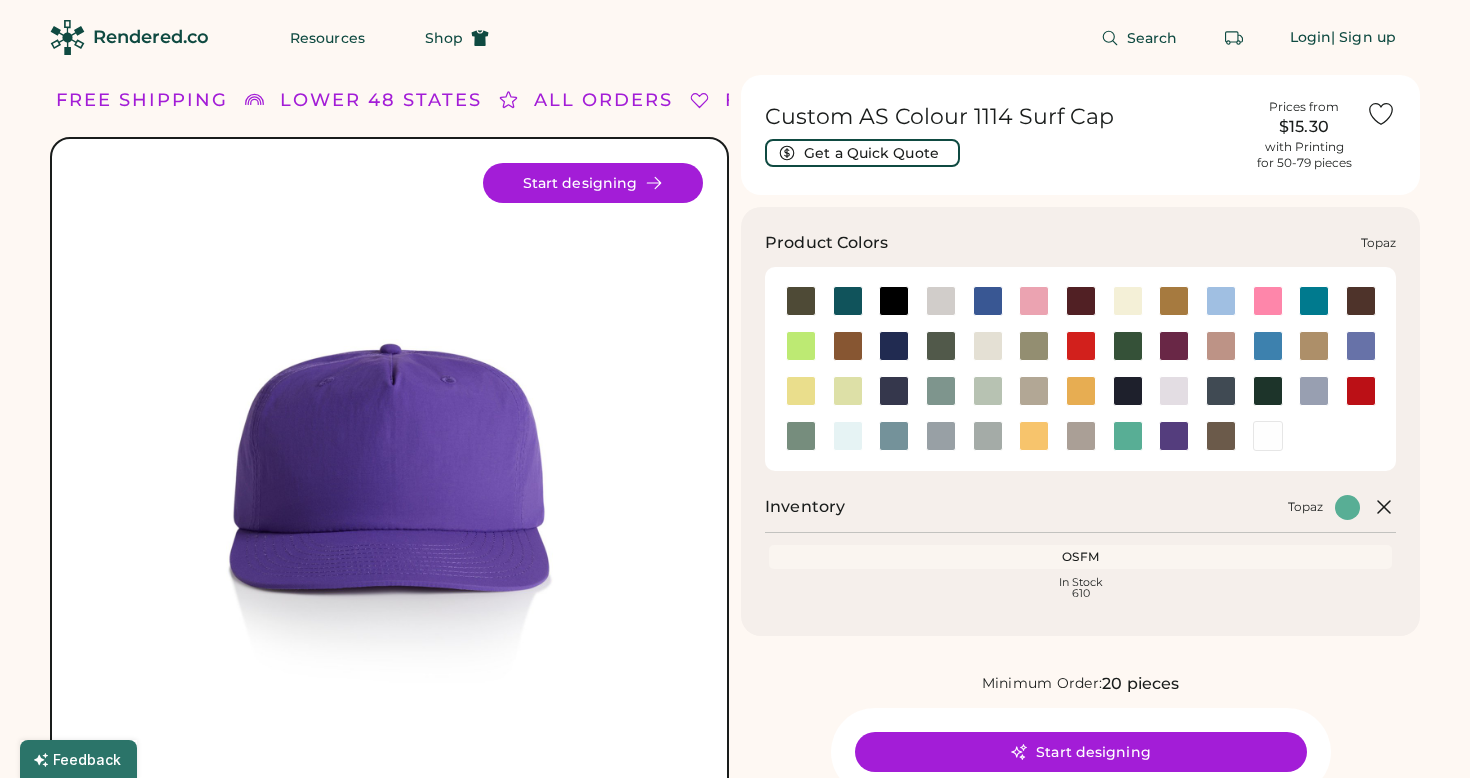 scroll, scrollTop: 0, scrollLeft: 0, axis: both 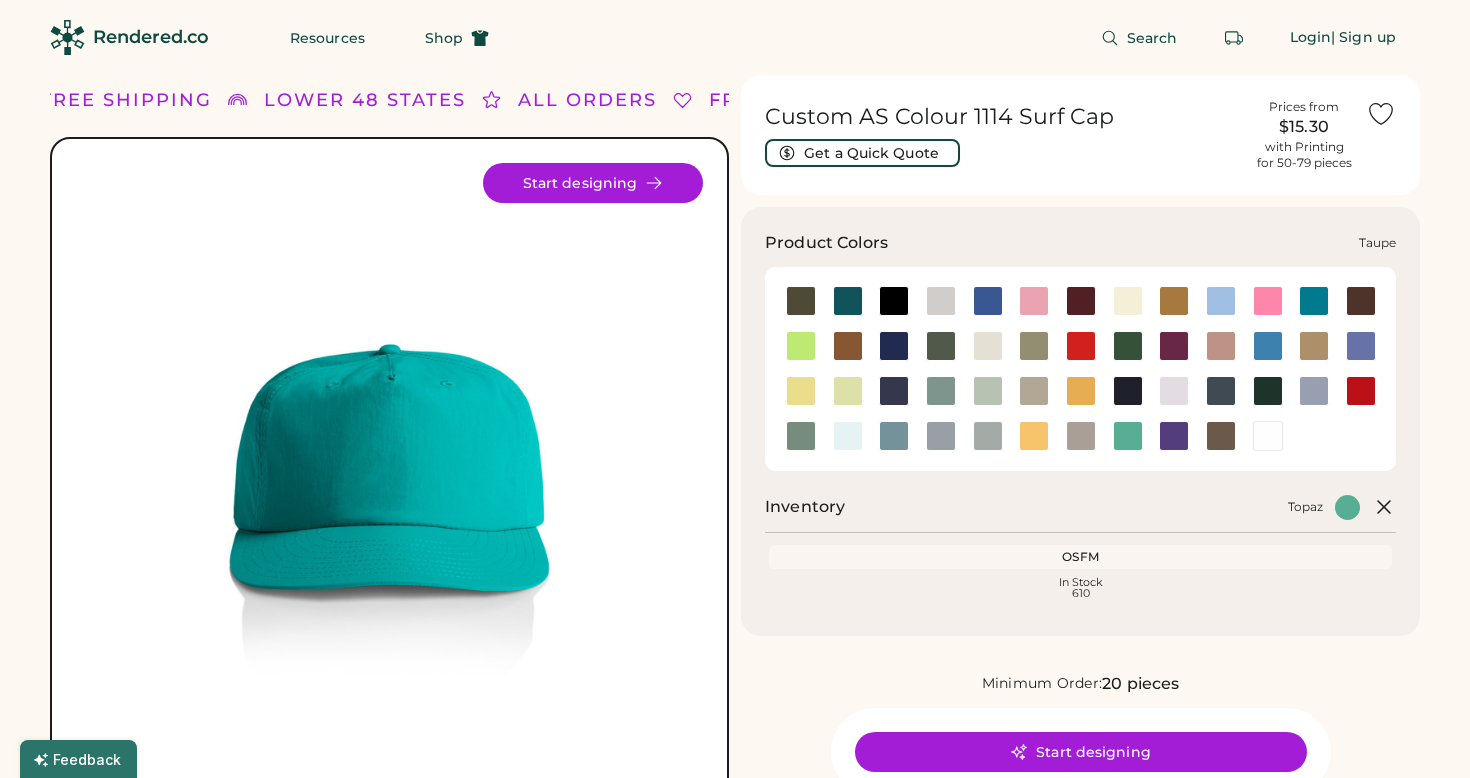 click at bounding box center (1081, 436) 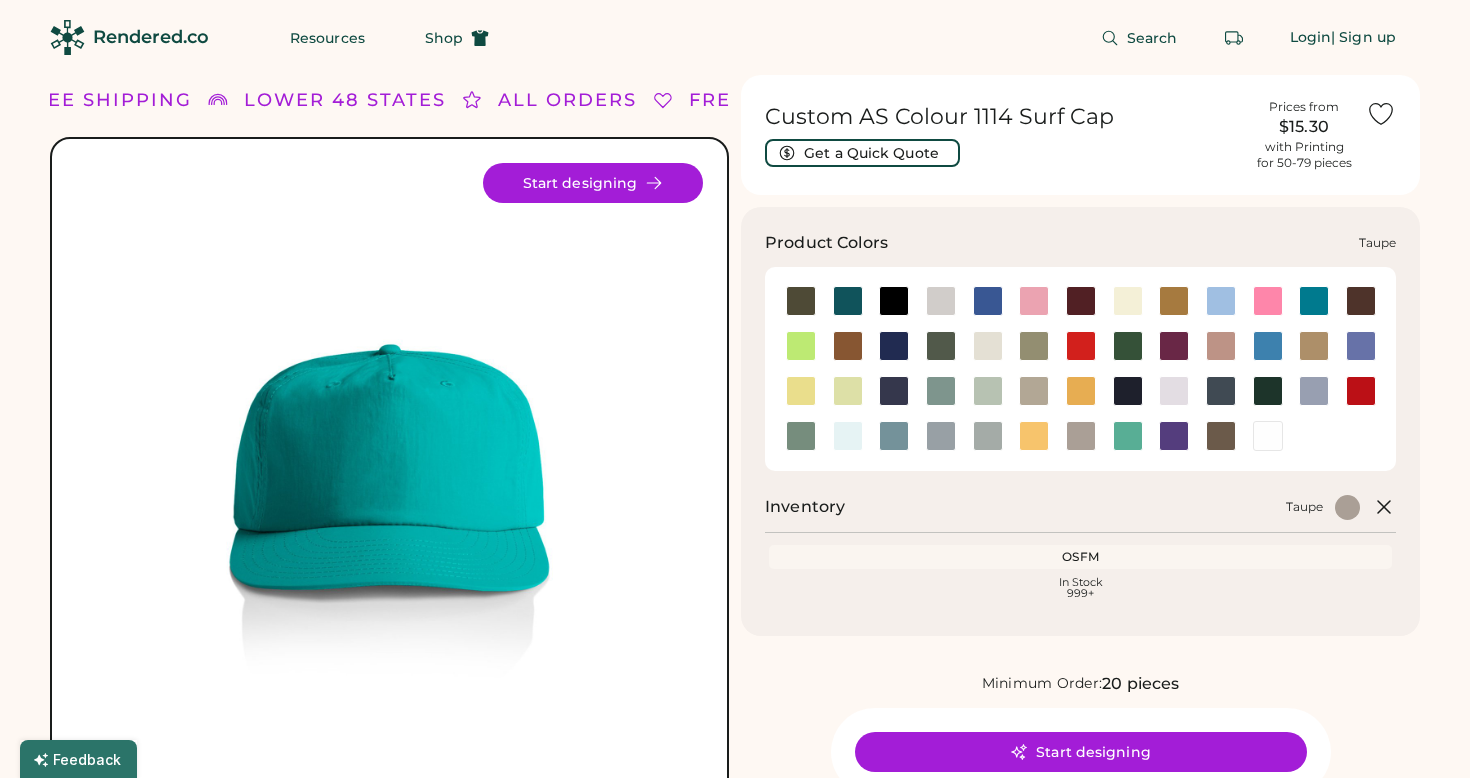 scroll, scrollTop: 0, scrollLeft: 0, axis: both 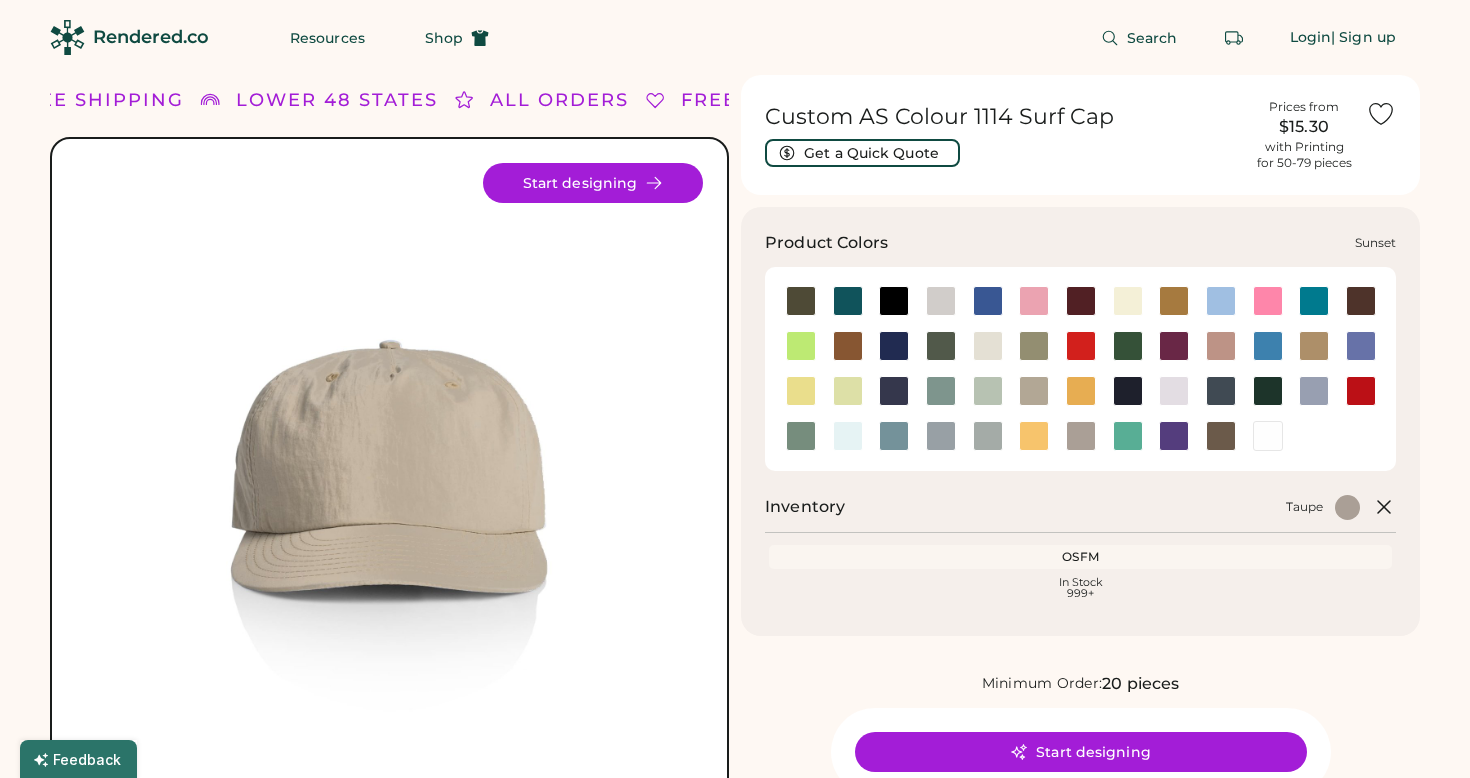 click at bounding box center [1034, 436] 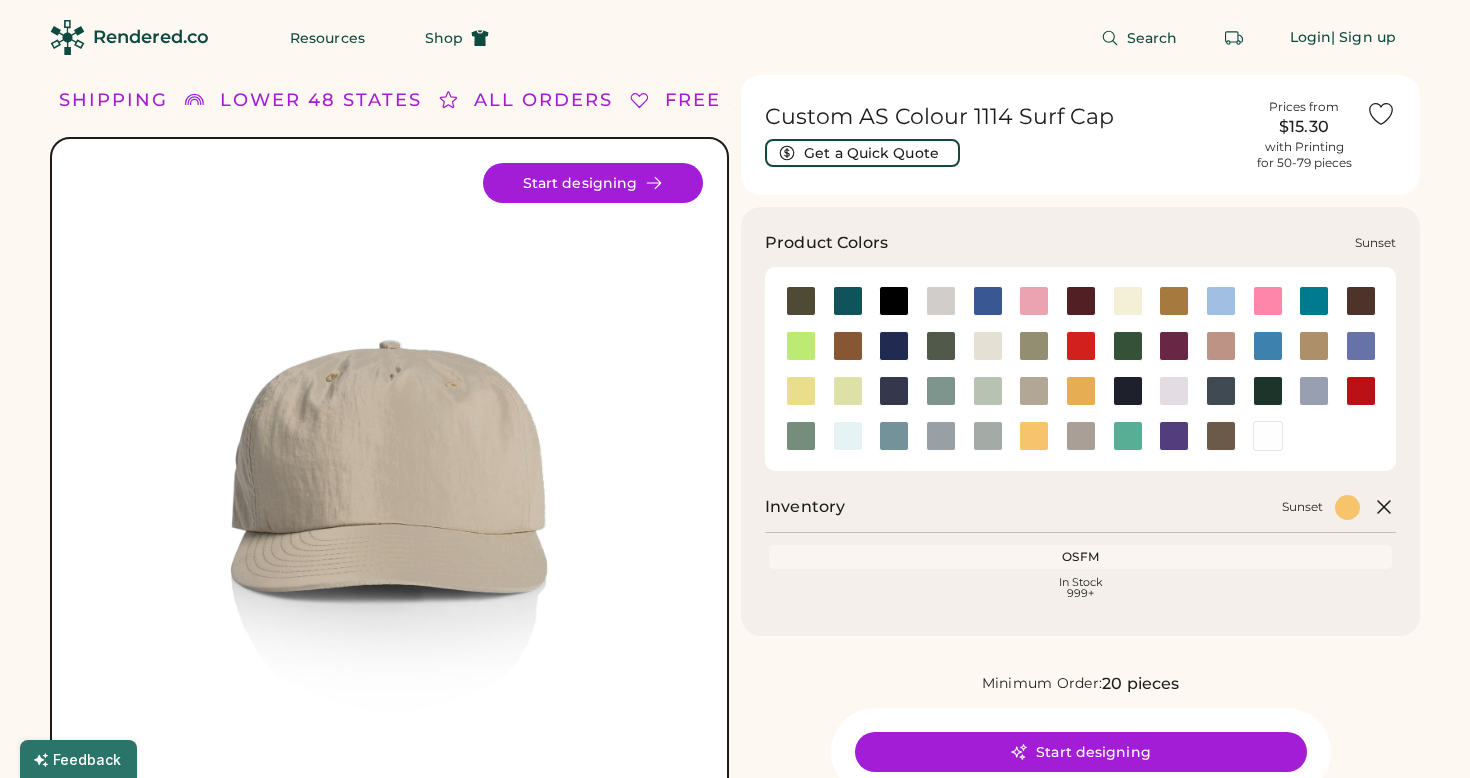 scroll, scrollTop: 0, scrollLeft: 0, axis: both 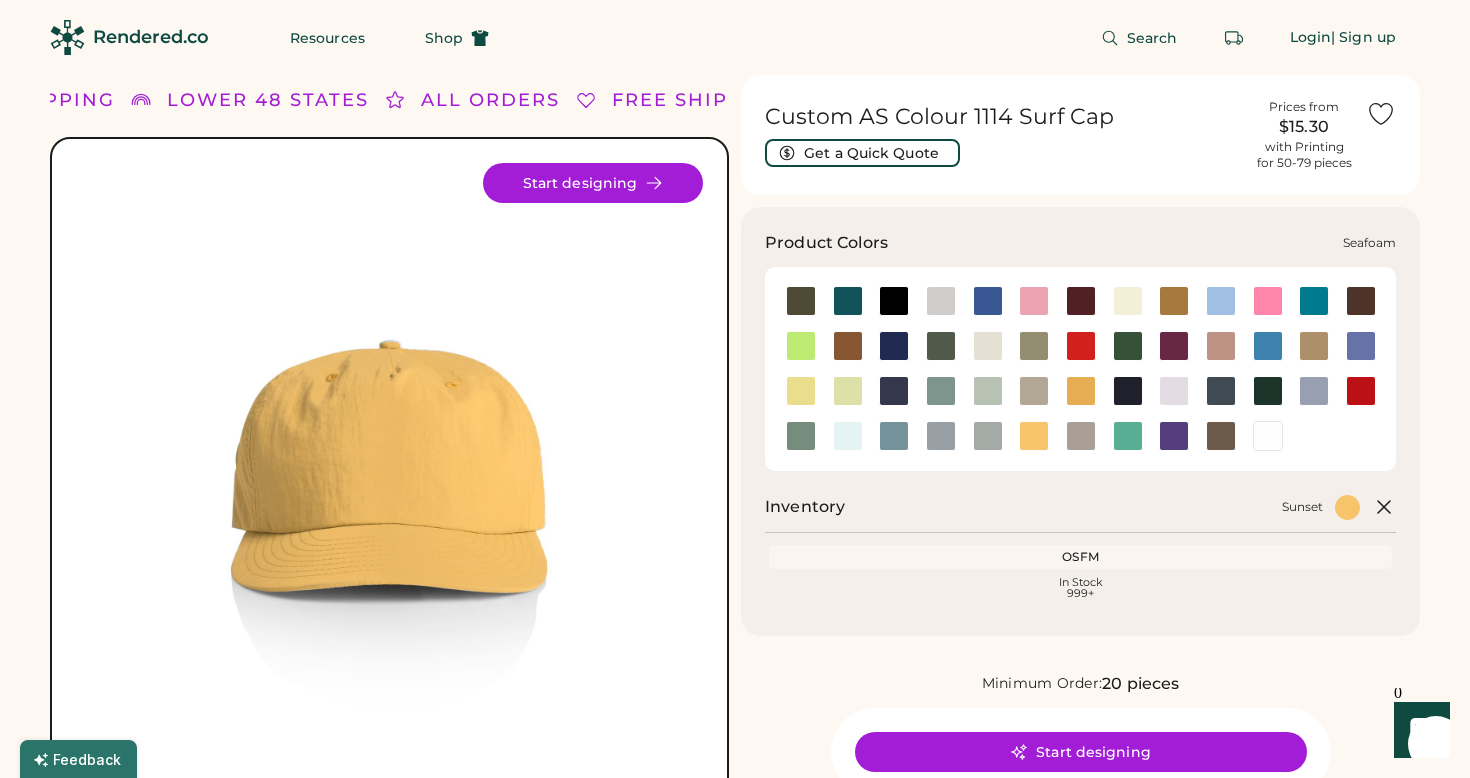 click at bounding box center [848, 436] 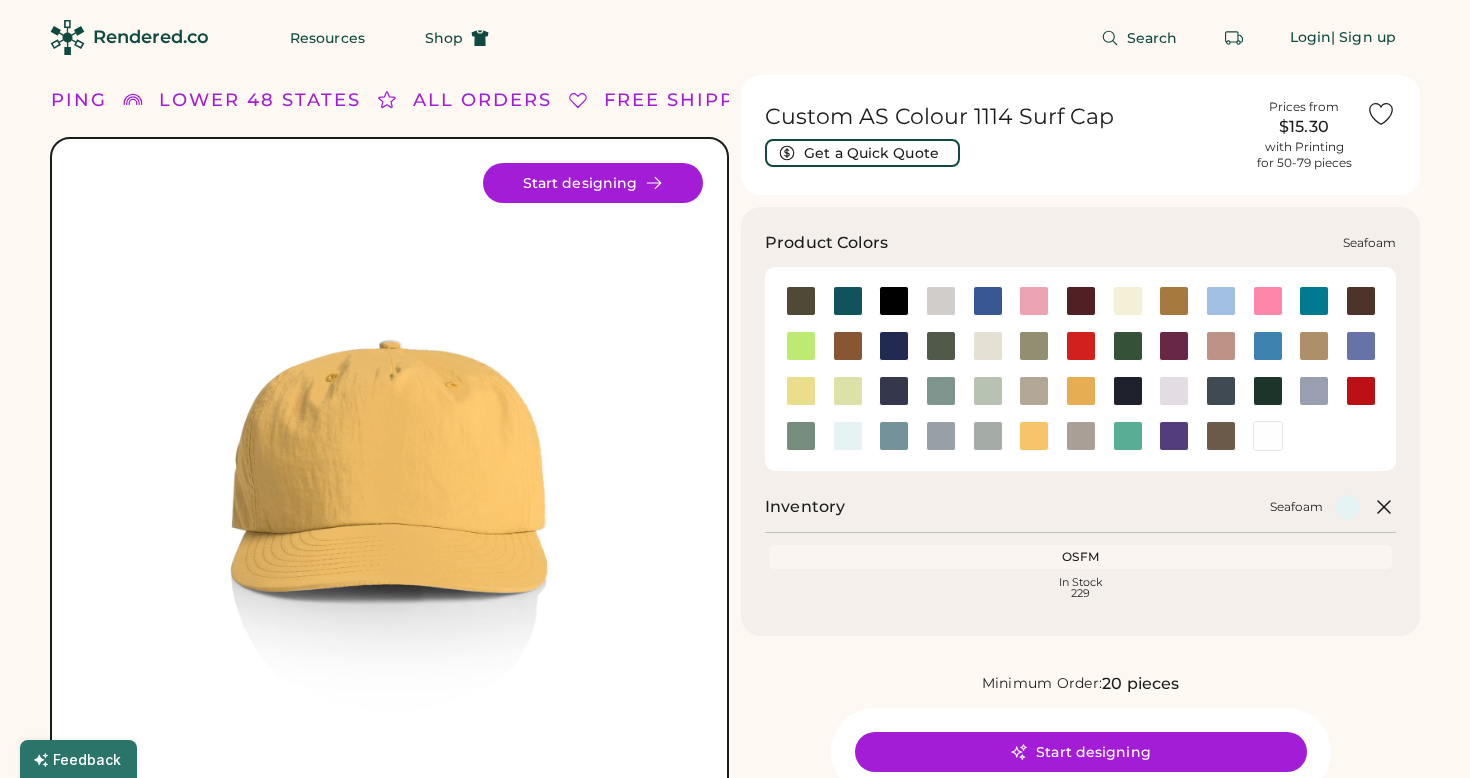 scroll, scrollTop: 0, scrollLeft: 0, axis: both 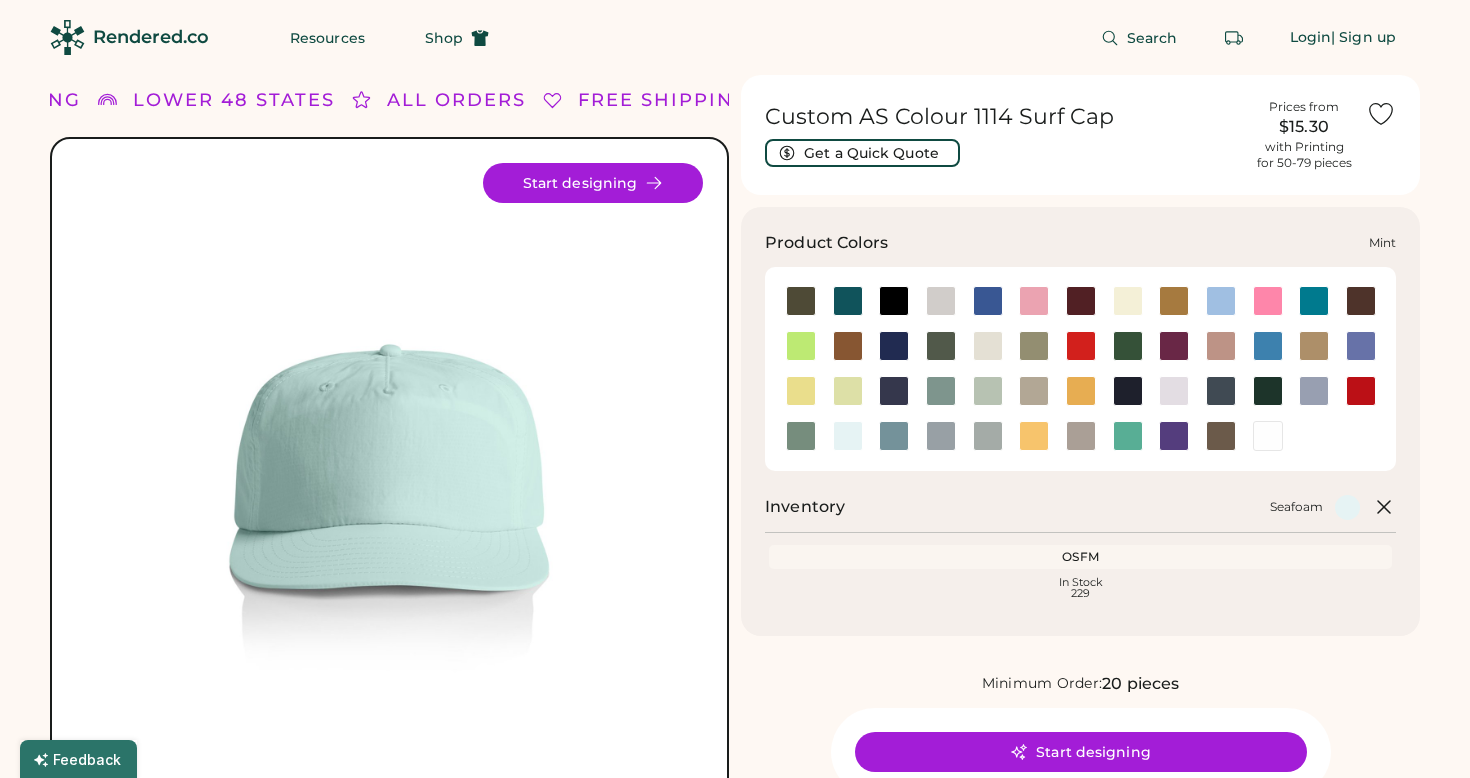 click at bounding box center (988, 391) 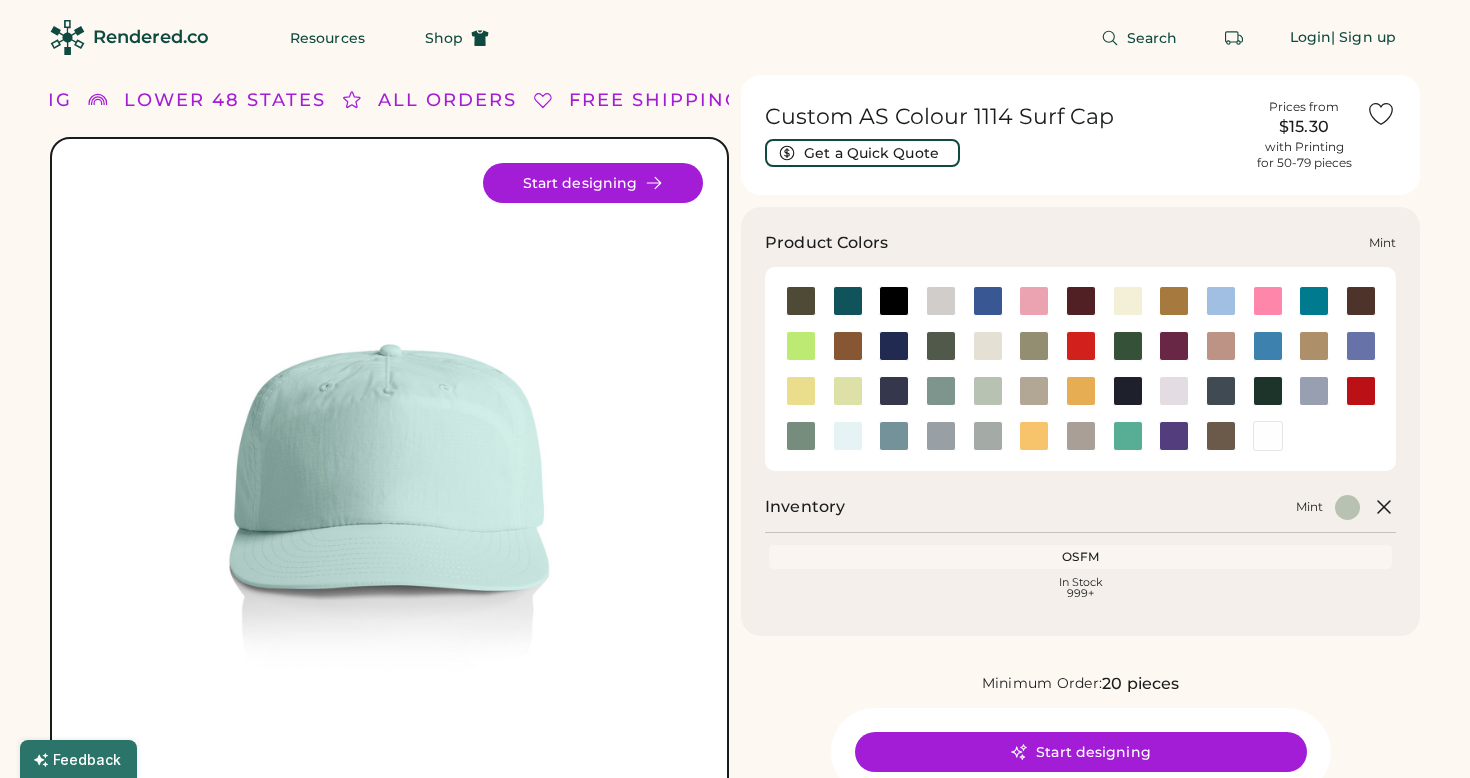 scroll, scrollTop: 0, scrollLeft: 0, axis: both 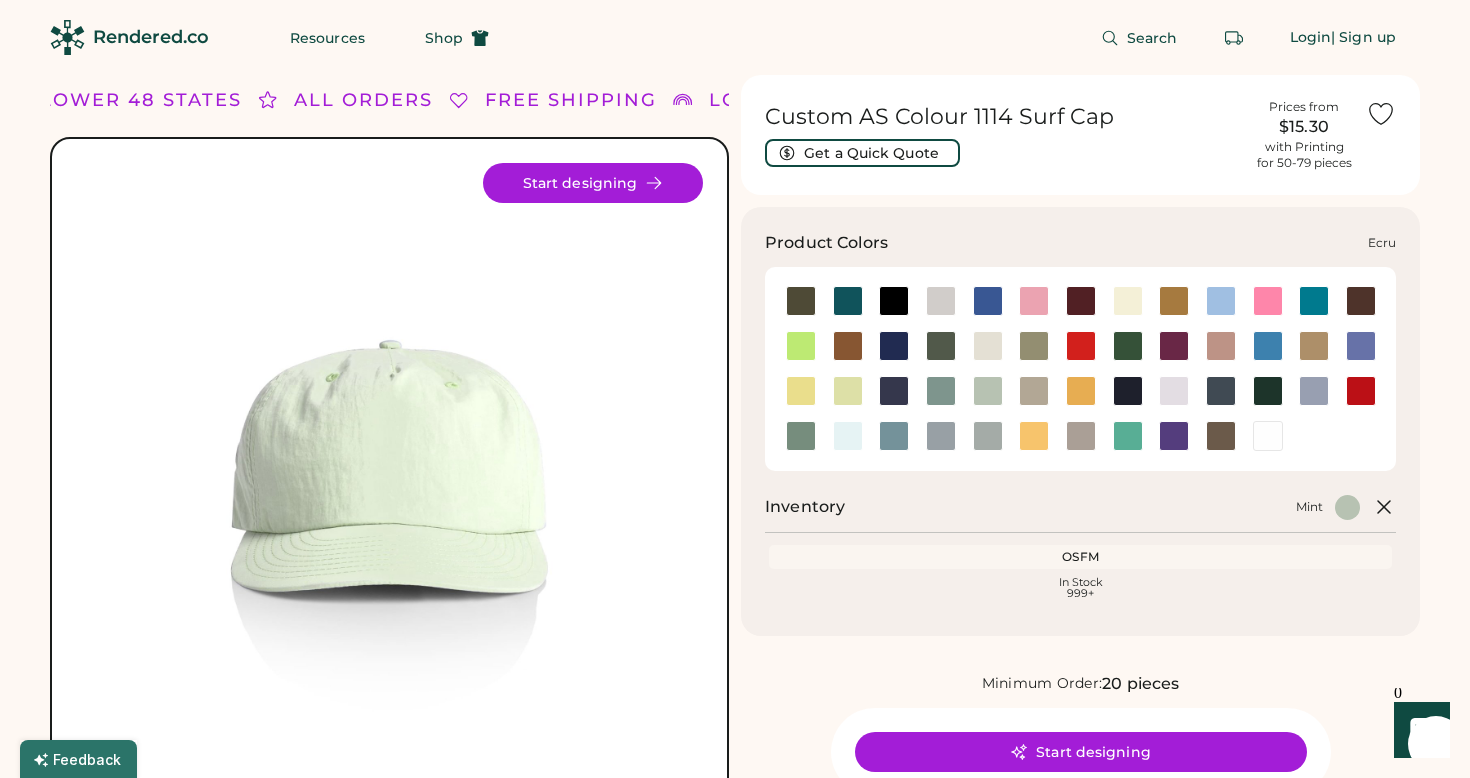 click at bounding box center [988, 346] 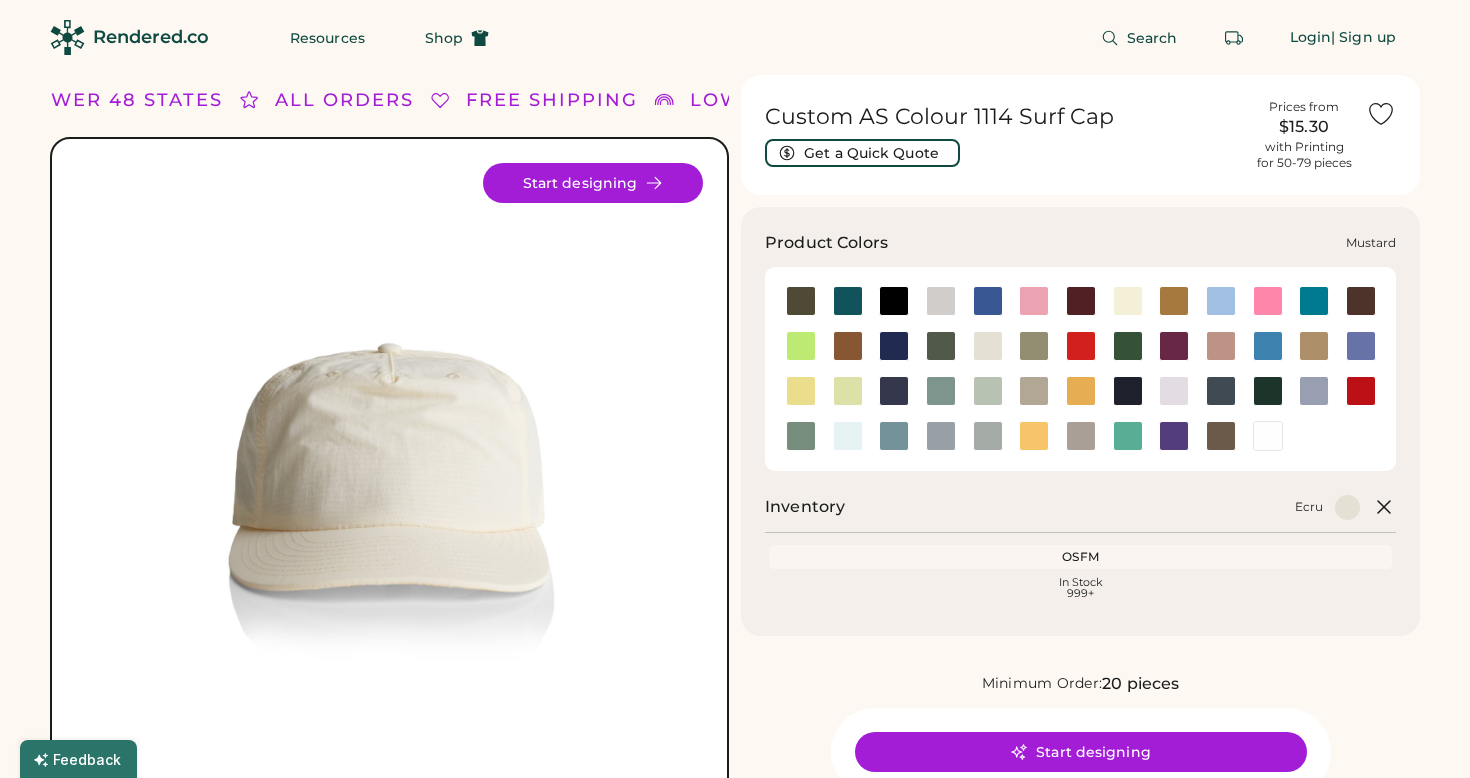 scroll, scrollTop: 0, scrollLeft: 0, axis: both 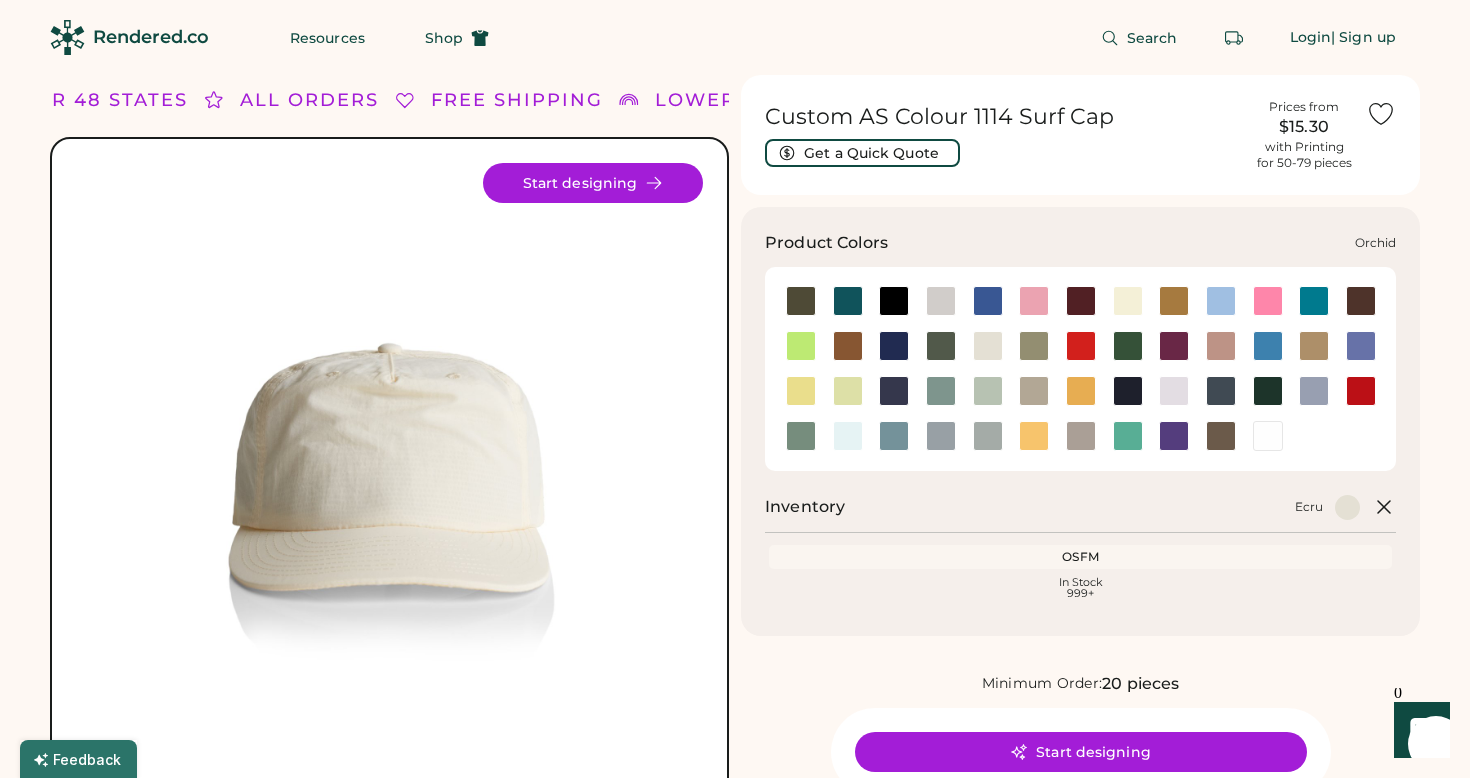 click at bounding box center [1174, 391] 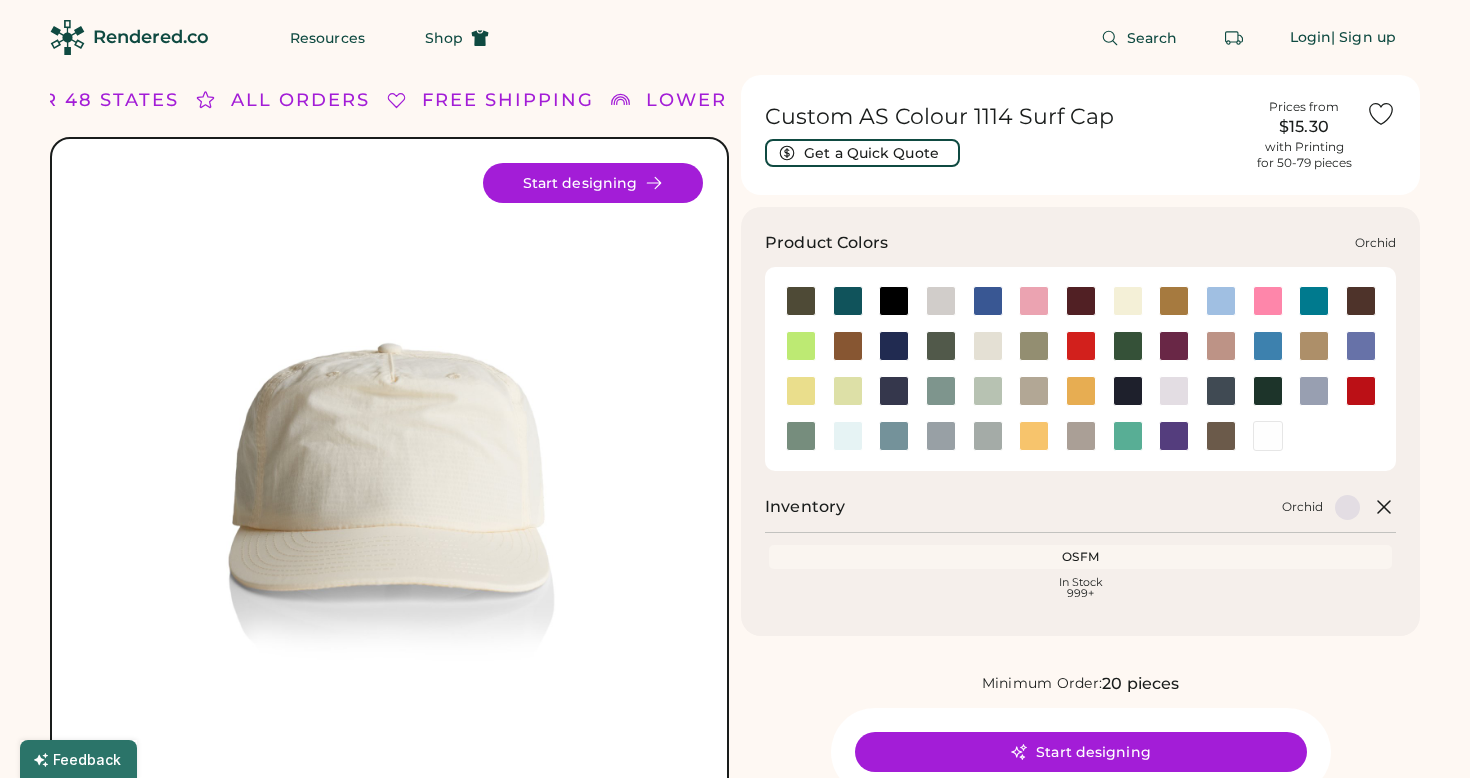 scroll, scrollTop: 0, scrollLeft: 0, axis: both 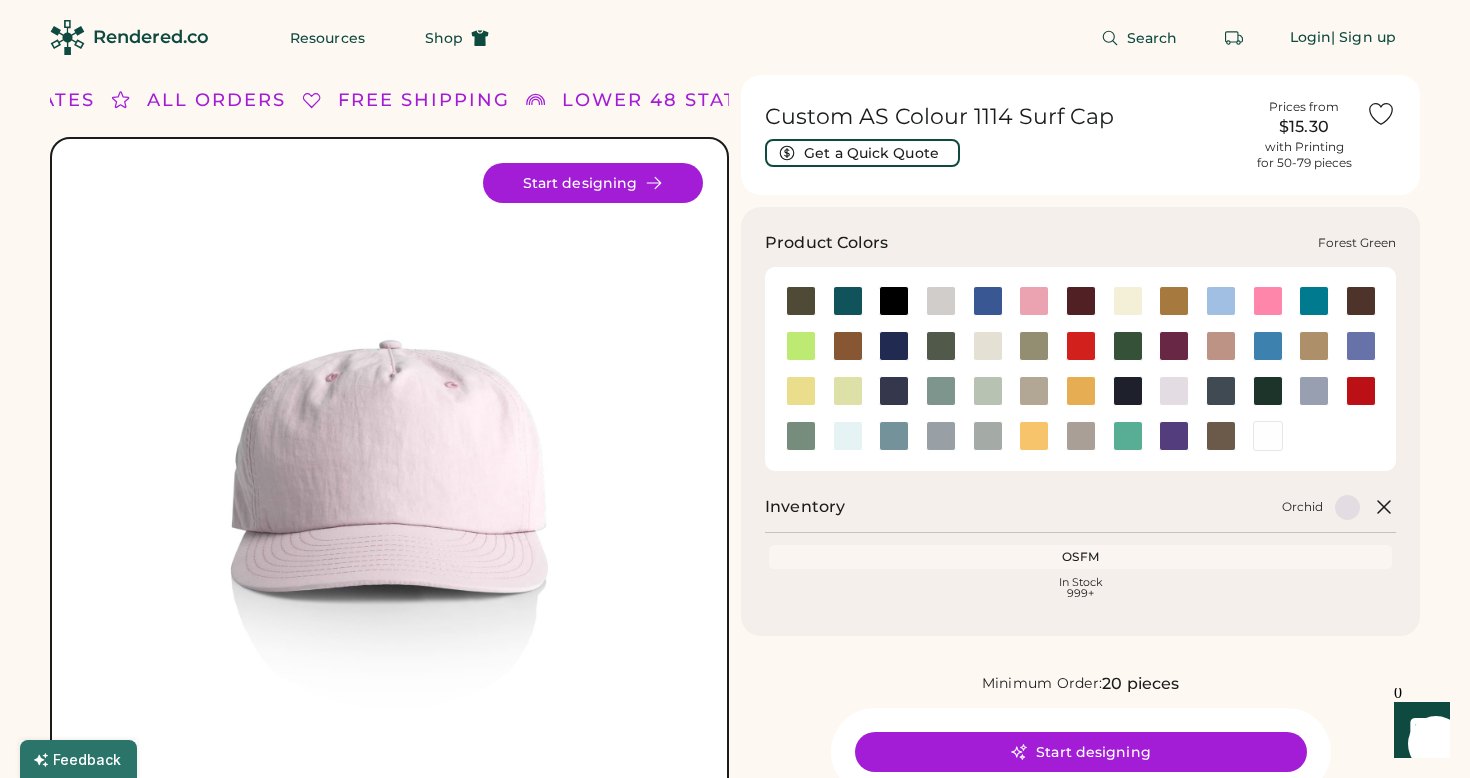 click at bounding box center [1128, 346] 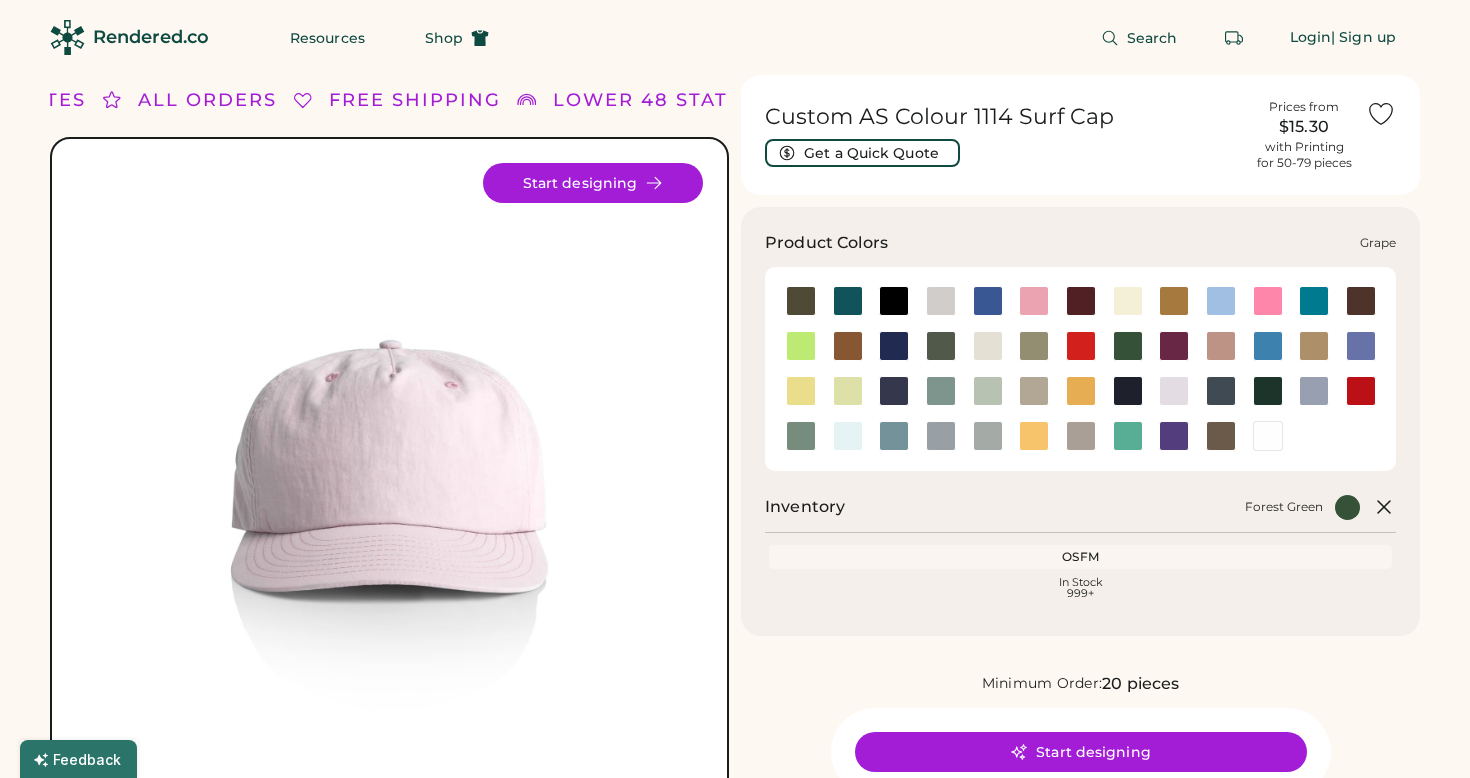 scroll, scrollTop: 0, scrollLeft: 0, axis: both 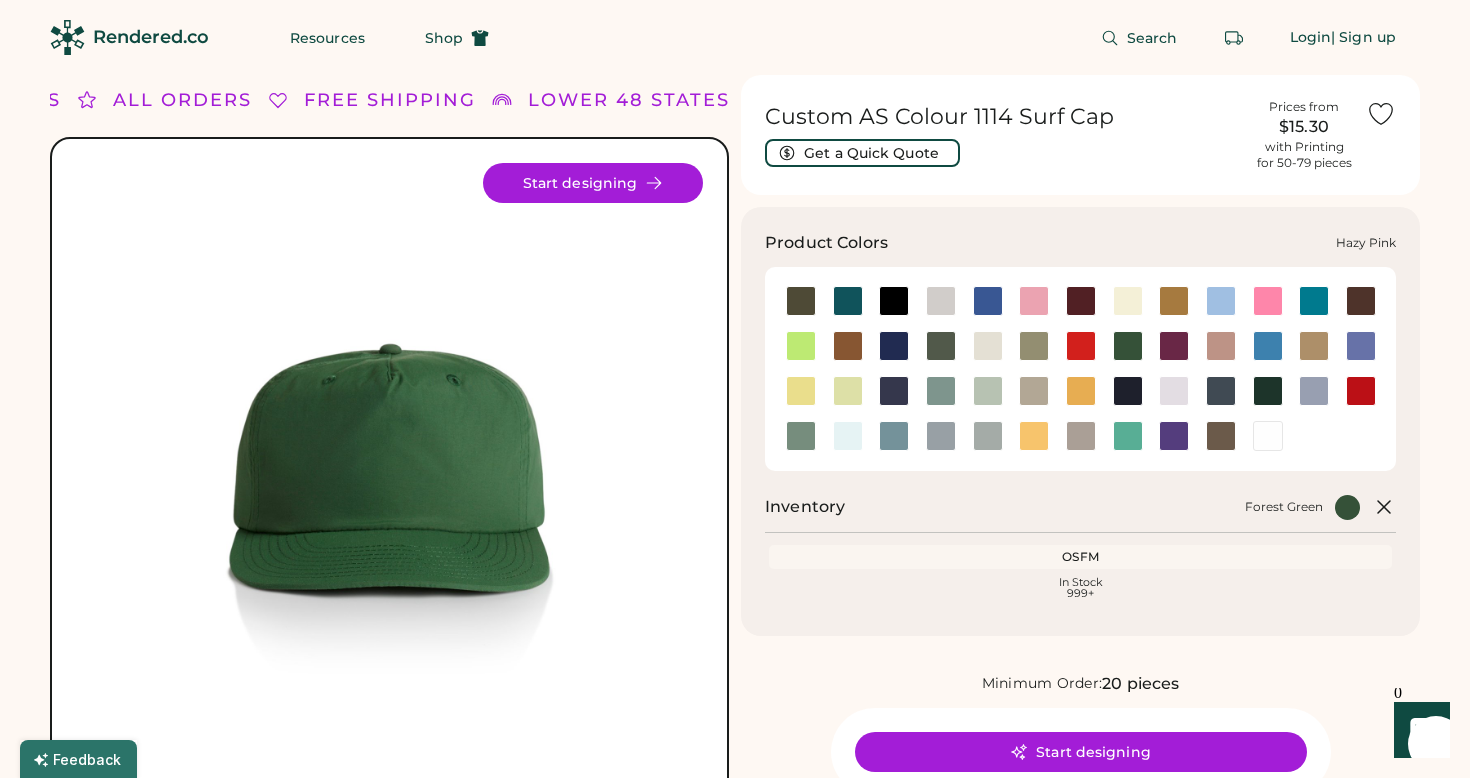 click at bounding box center (1221, 346) 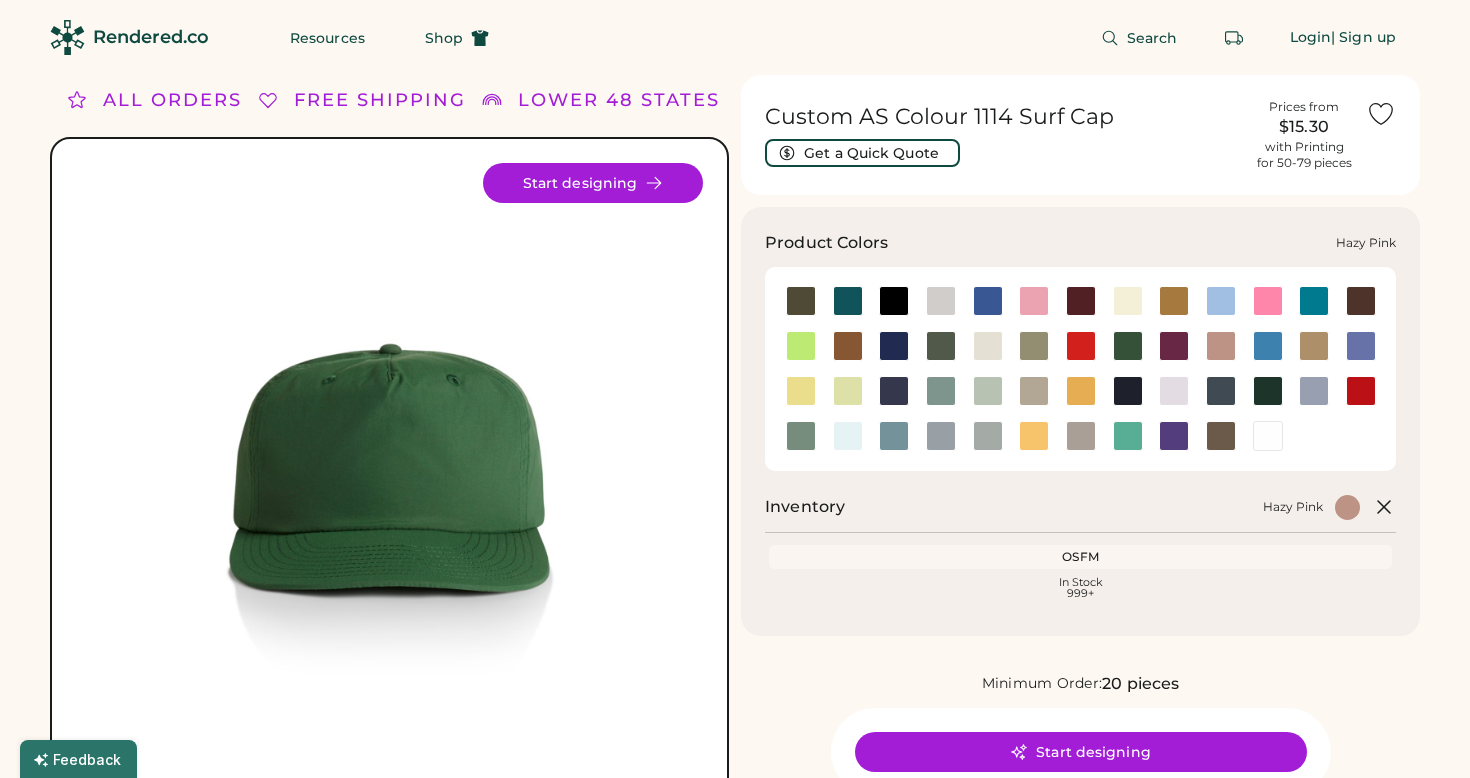scroll, scrollTop: 0, scrollLeft: 0, axis: both 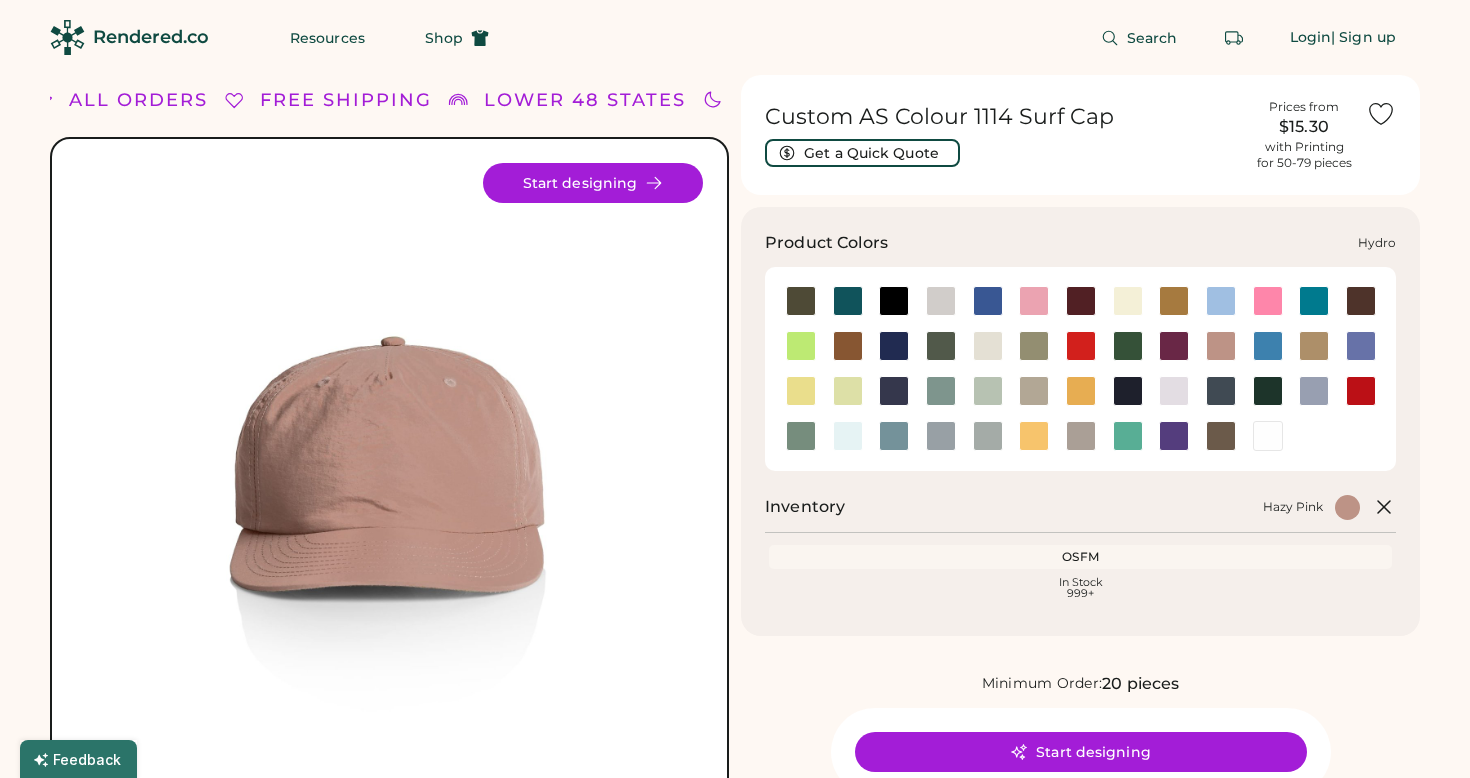 click at bounding box center [1268, 346] 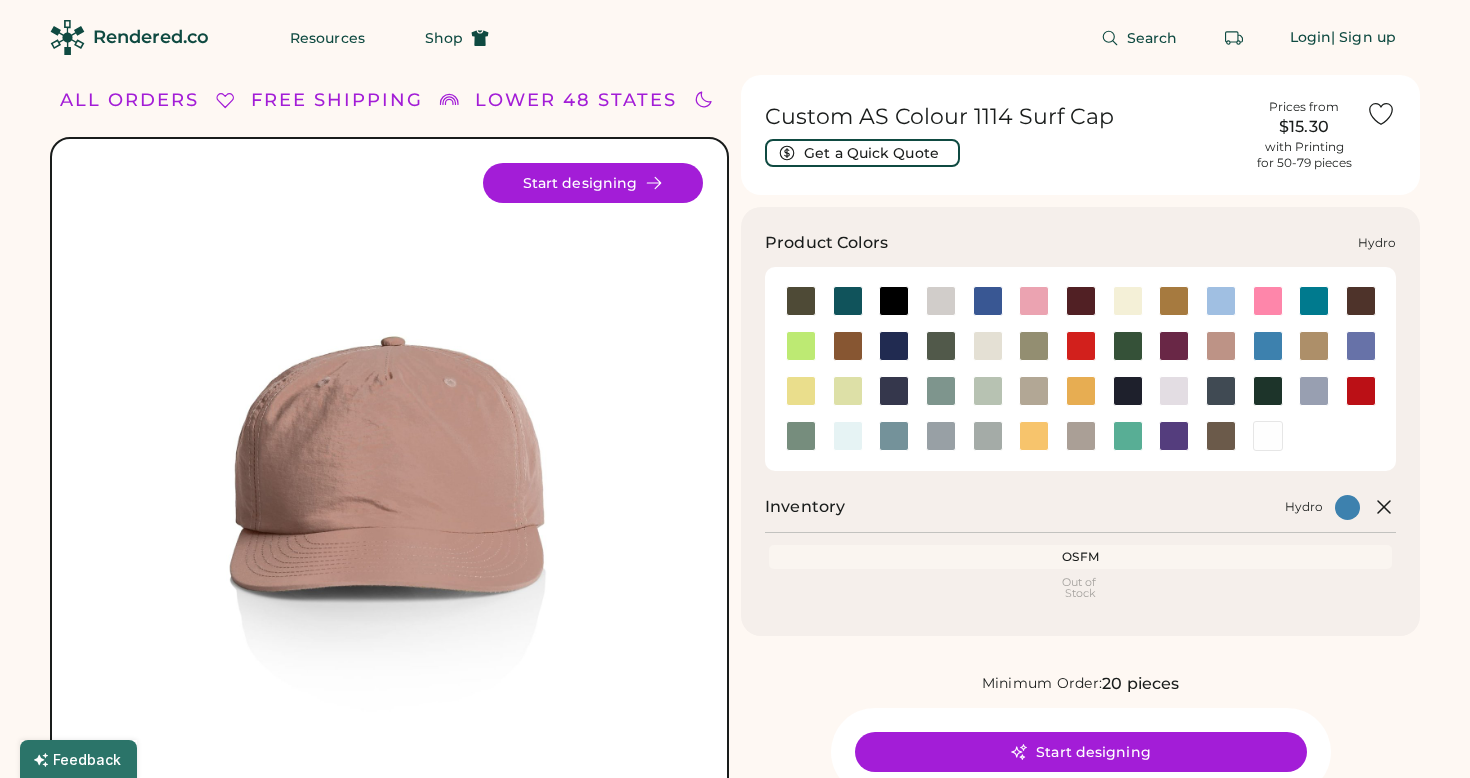 scroll, scrollTop: 0, scrollLeft: 0, axis: both 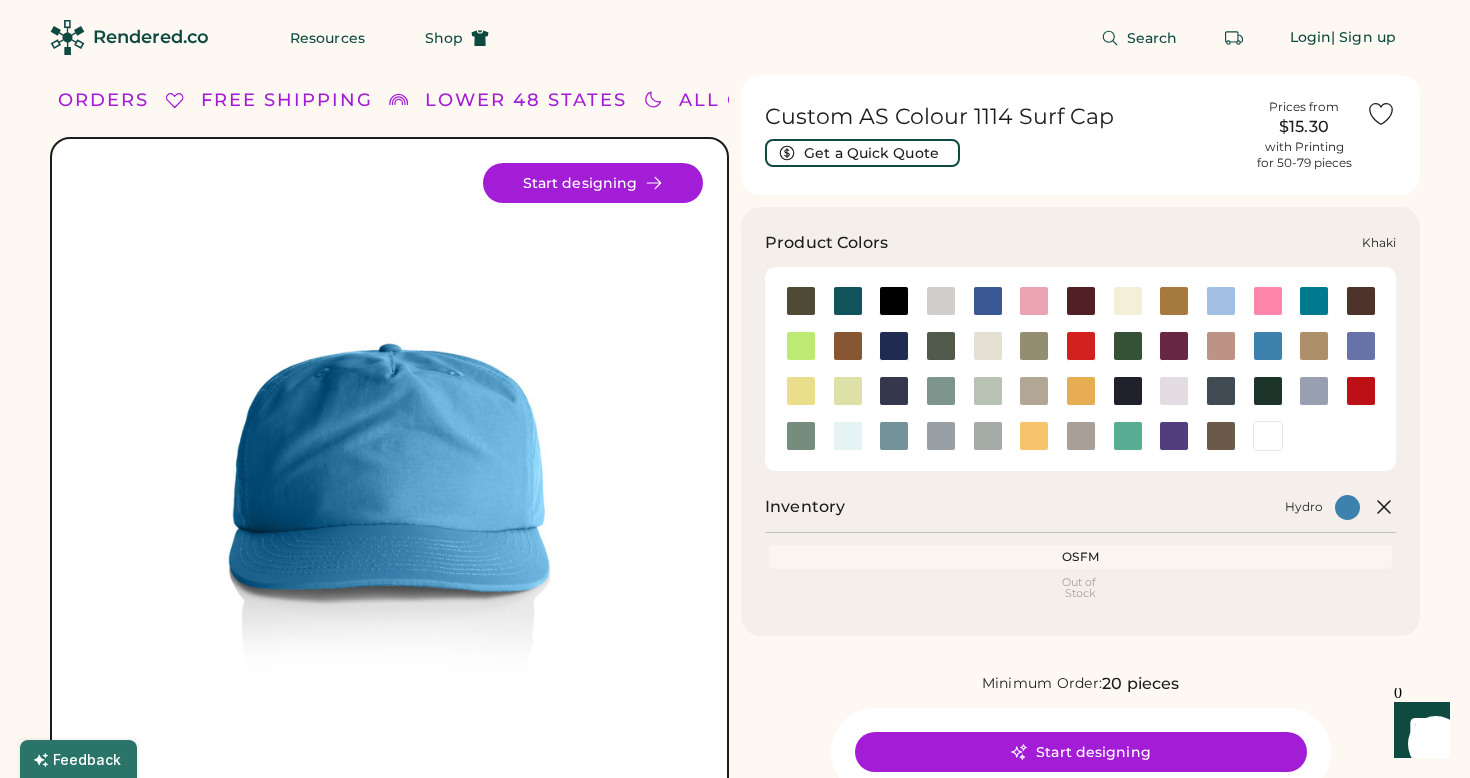 click at bounding box center [1314, 346] 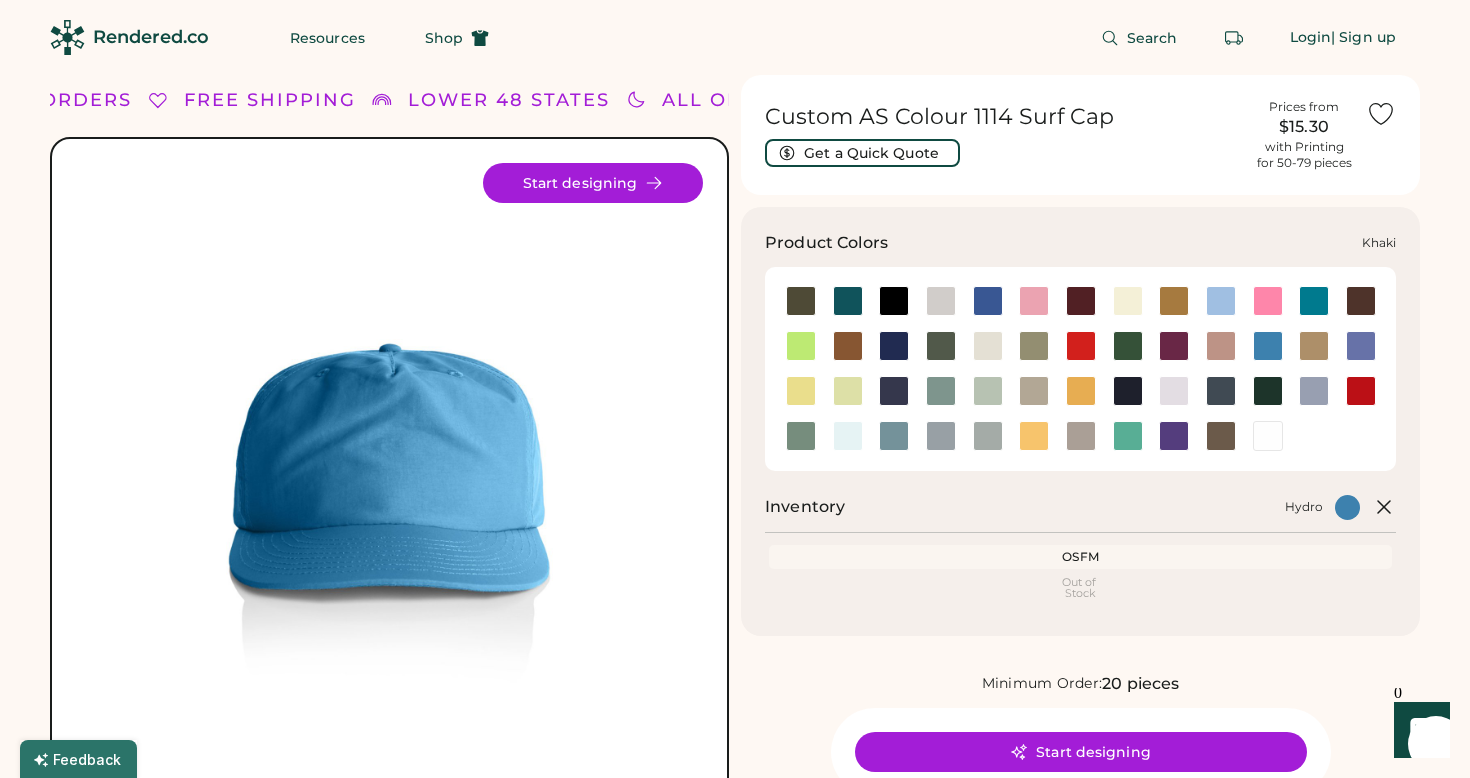 click at bounding box center (1314, 346) 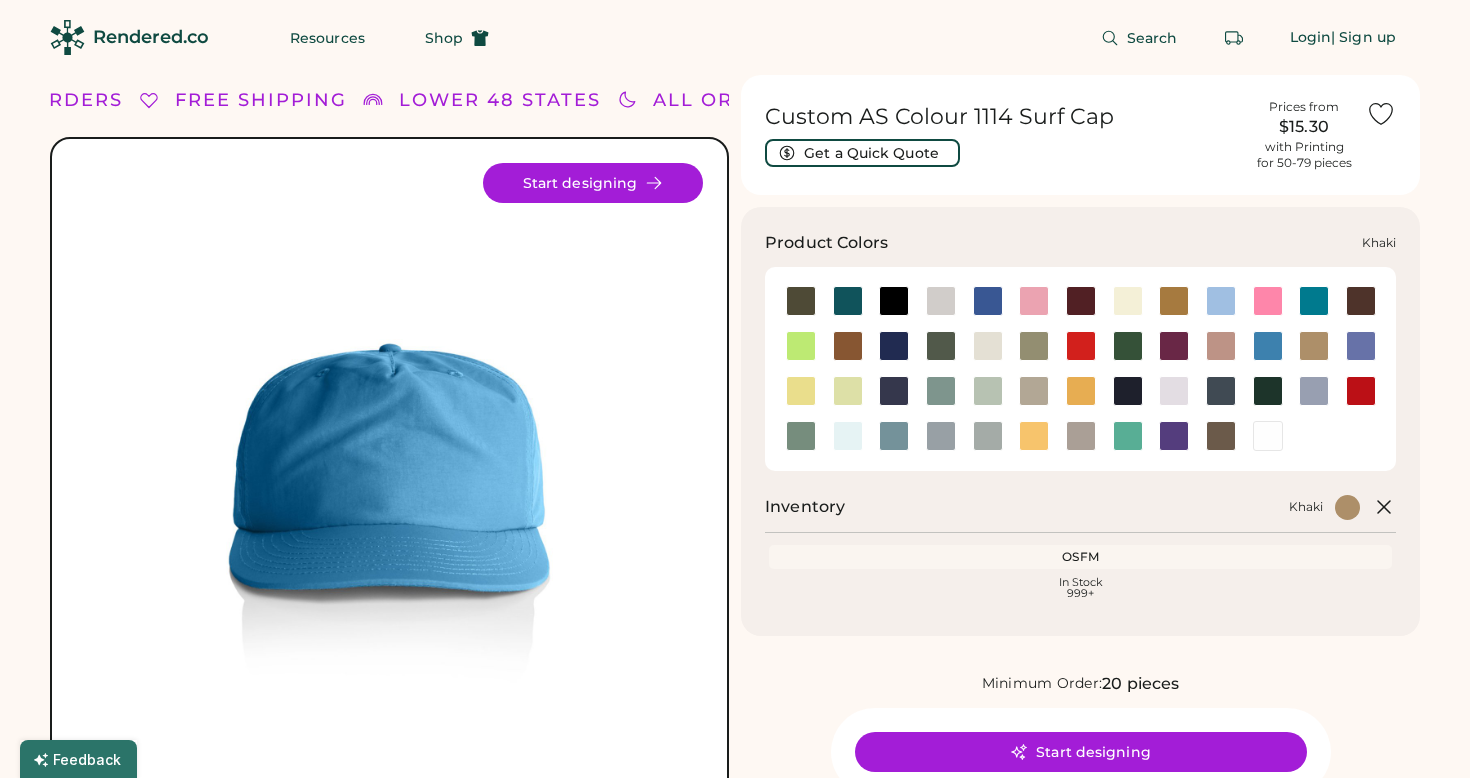 scroll, scrollTop: 0, scrollLeft: 0, axis: both 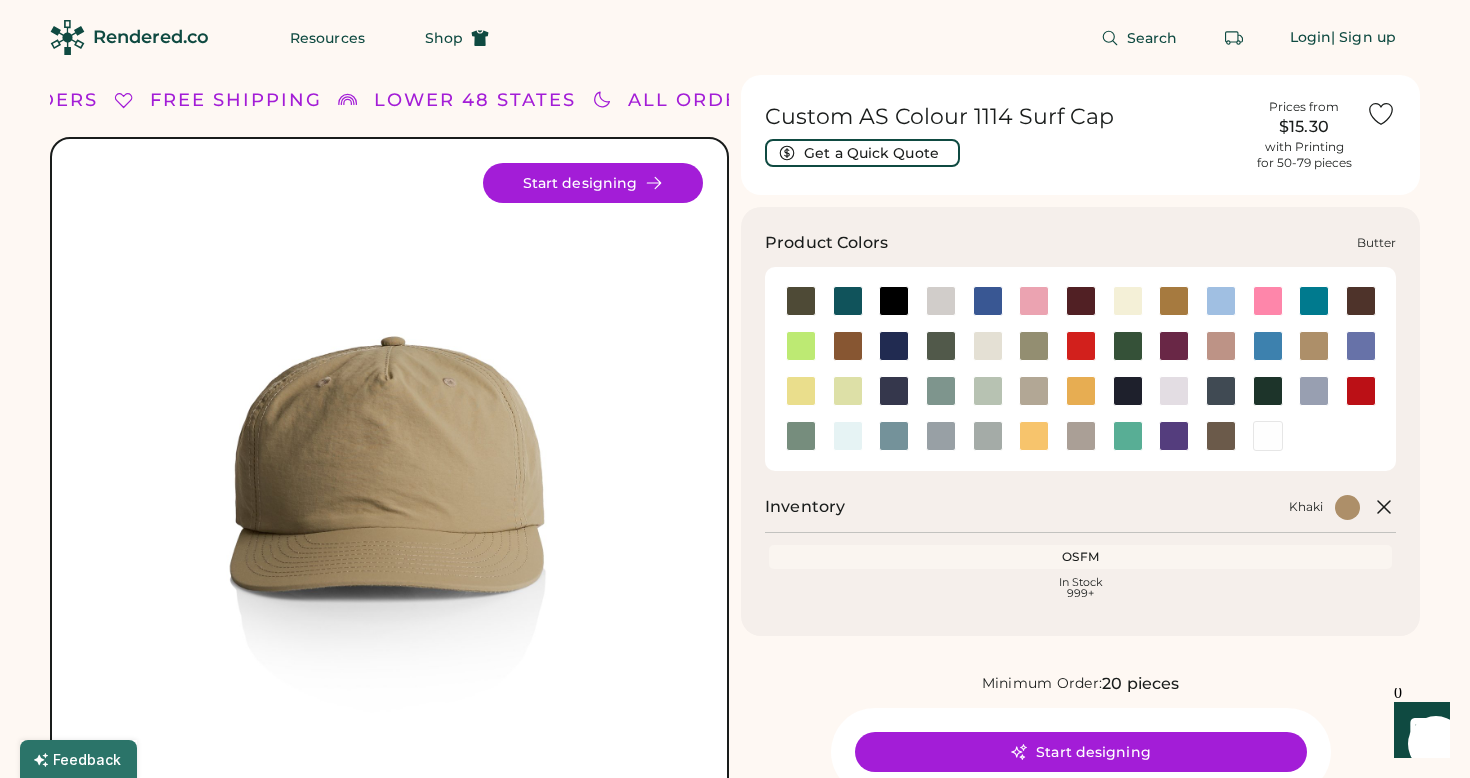 click at bounding box center (1128, 301) 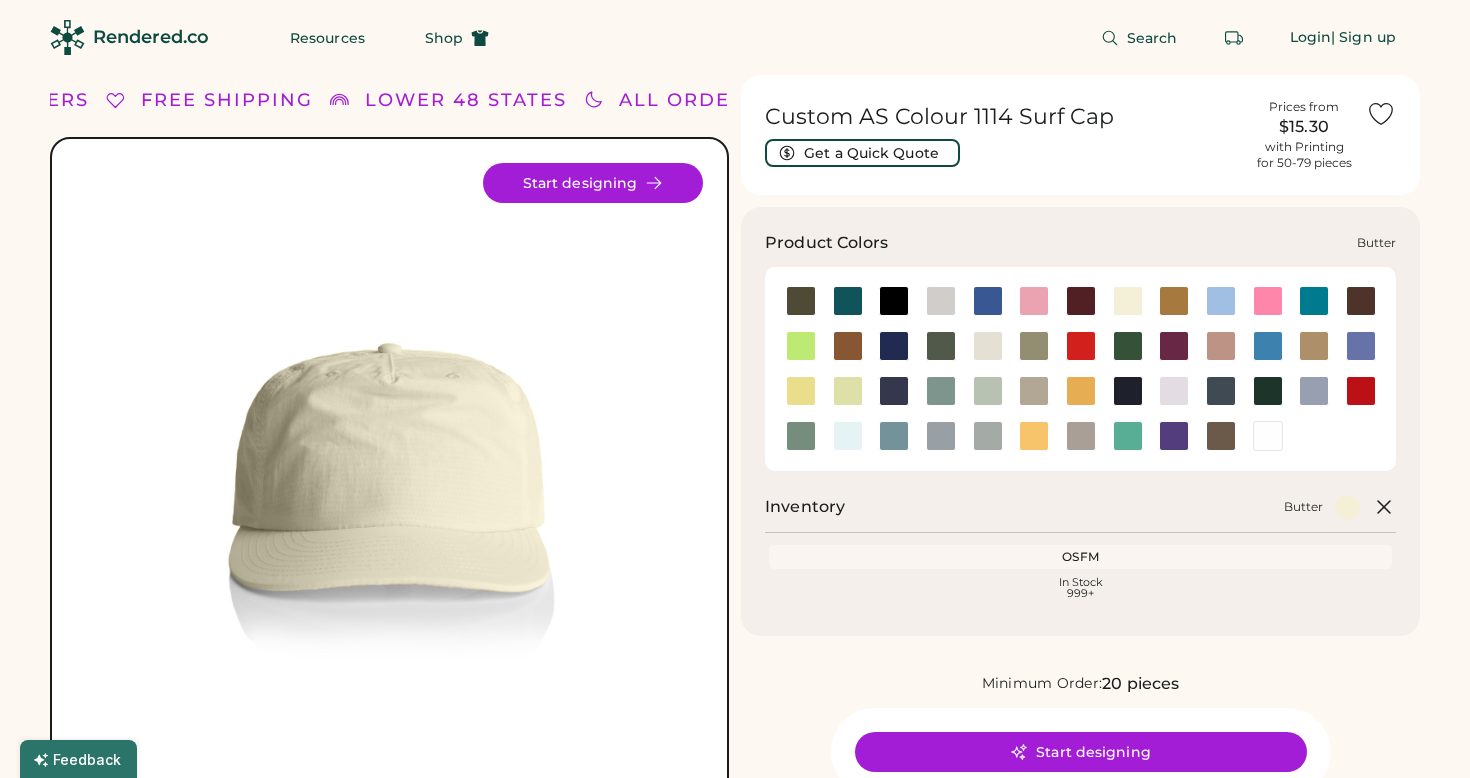 scroll, scrollTop: 0, scrollLeft: 0, axis: both 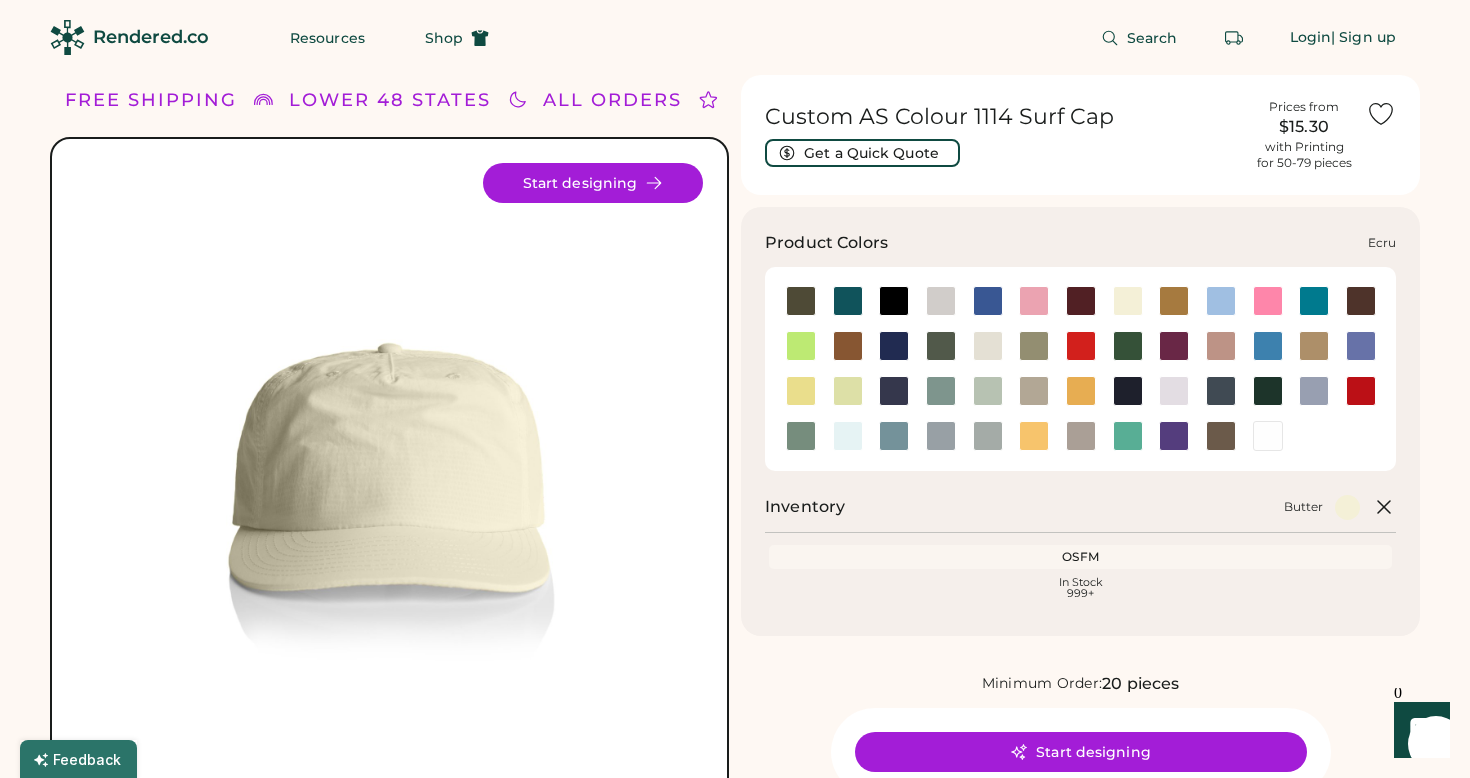 click at bounding box center [988, 346] 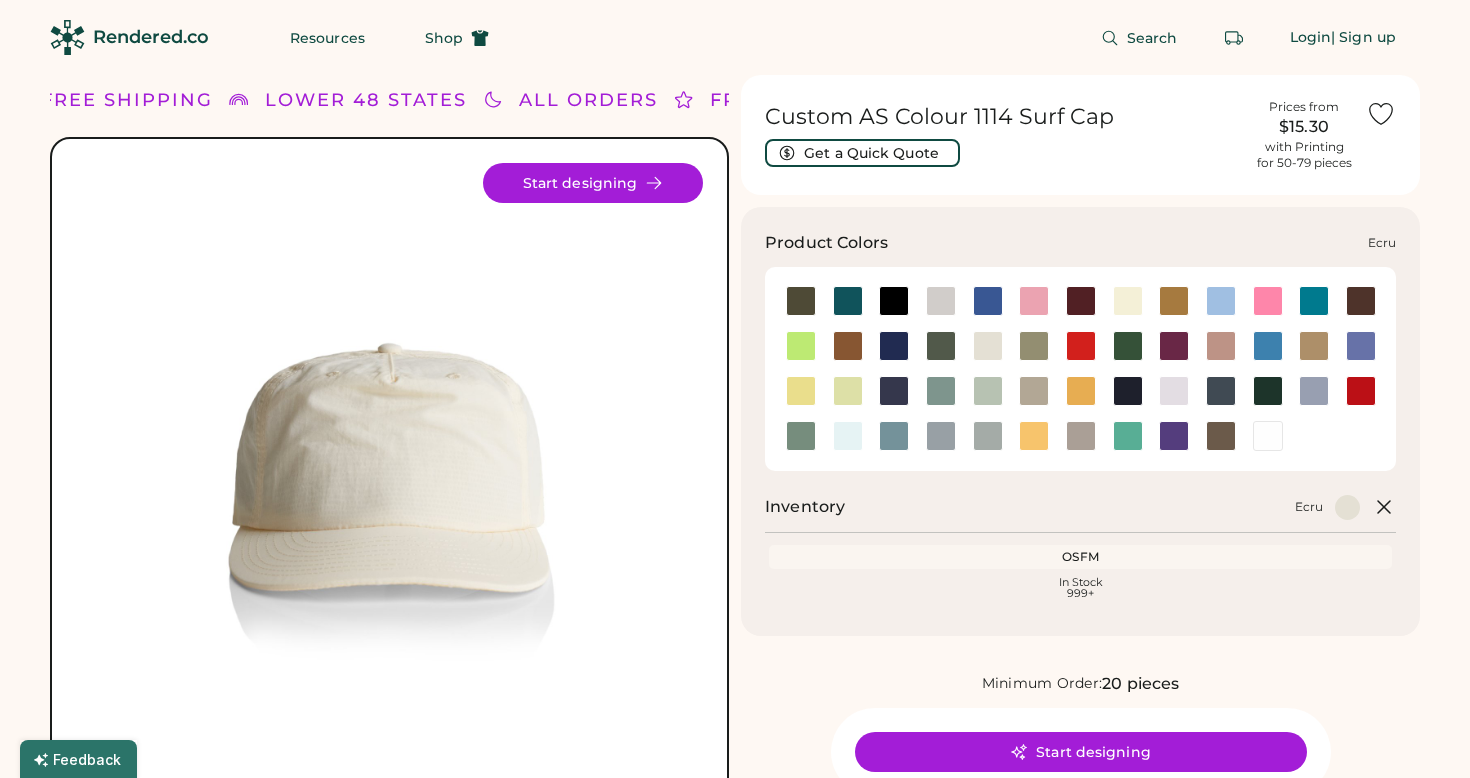 scroll, scrollTop: 0, scrollLeft: 0, axis: both 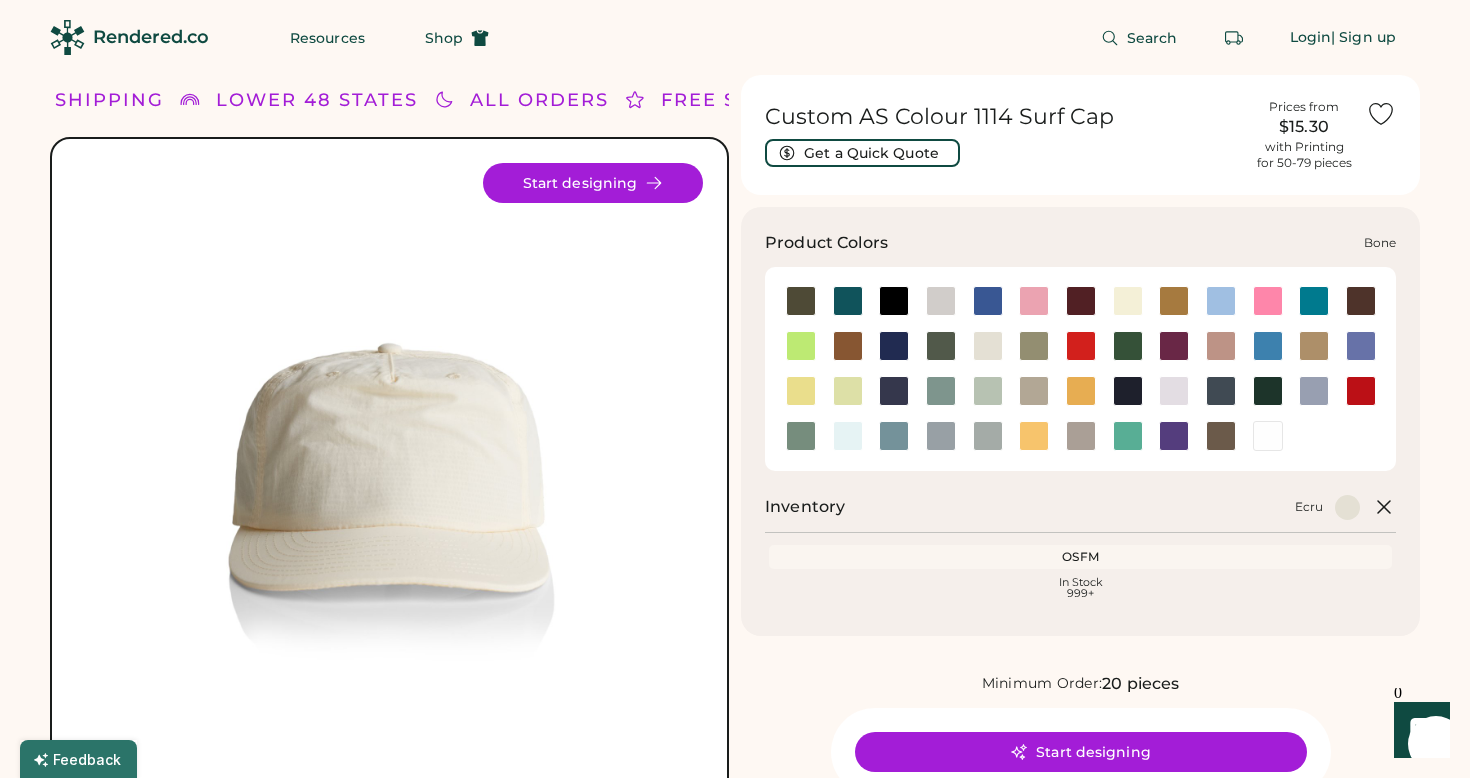 click at bounding box center (941, 301) 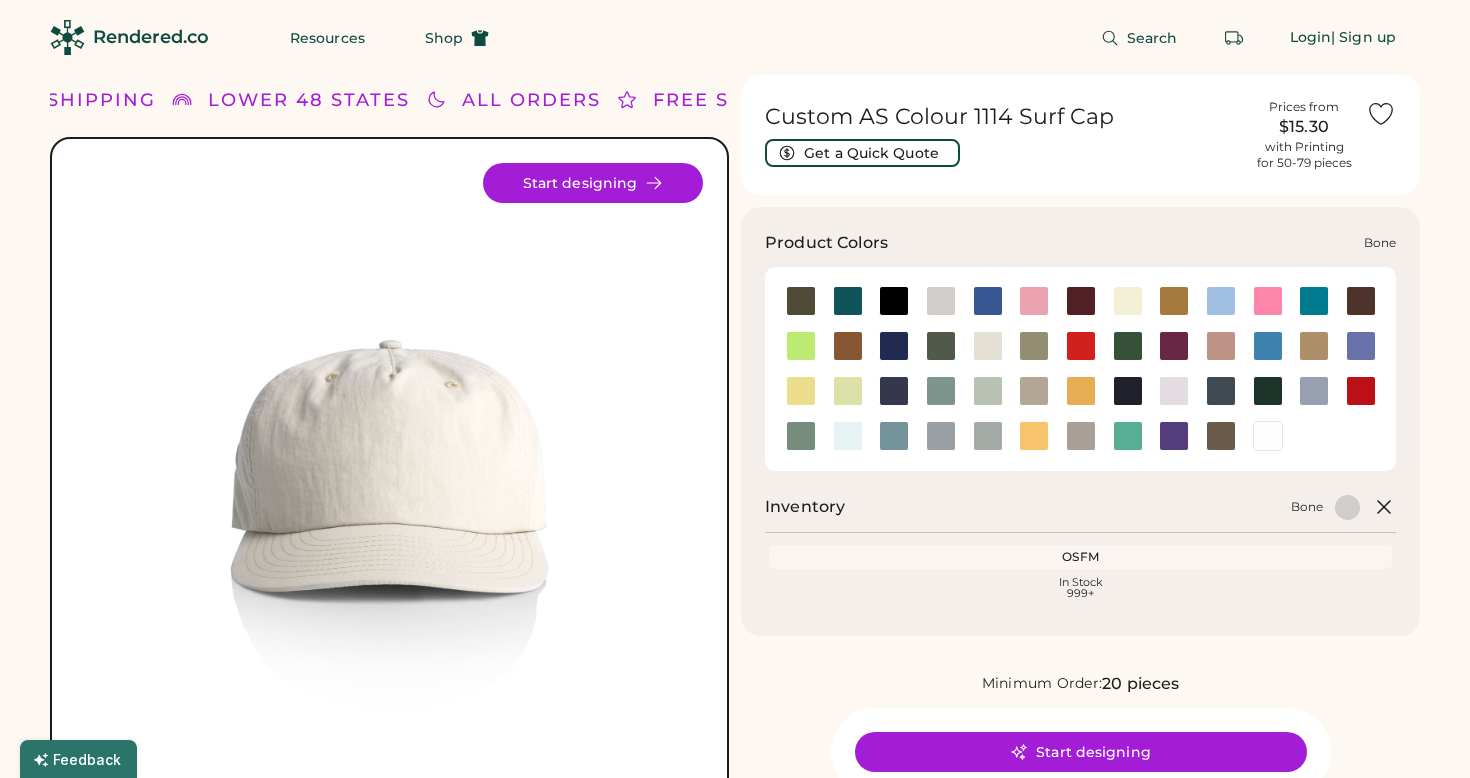scroll, scrollTop: 0, scrollLeft: 0, axis: both 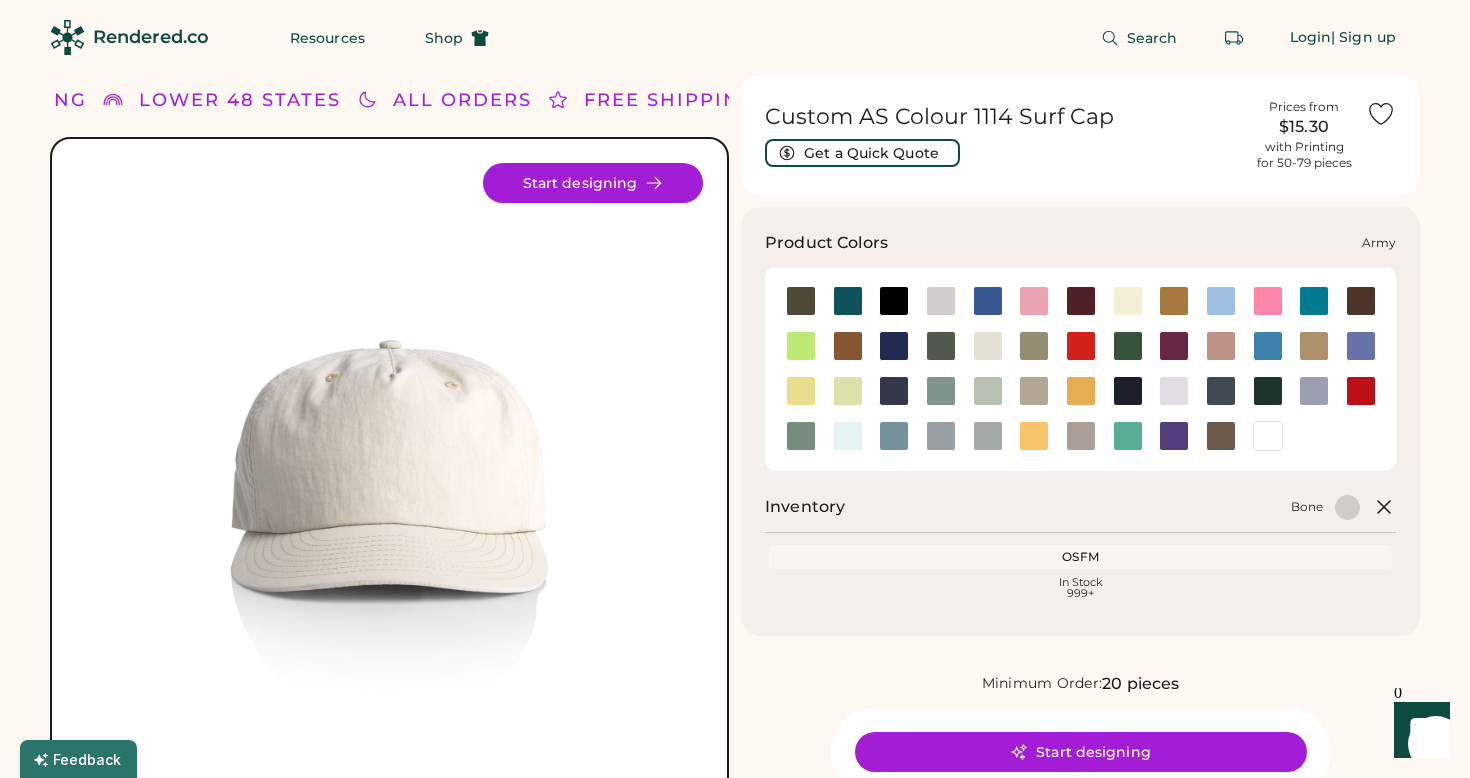 click at bounding box center (801, 301) 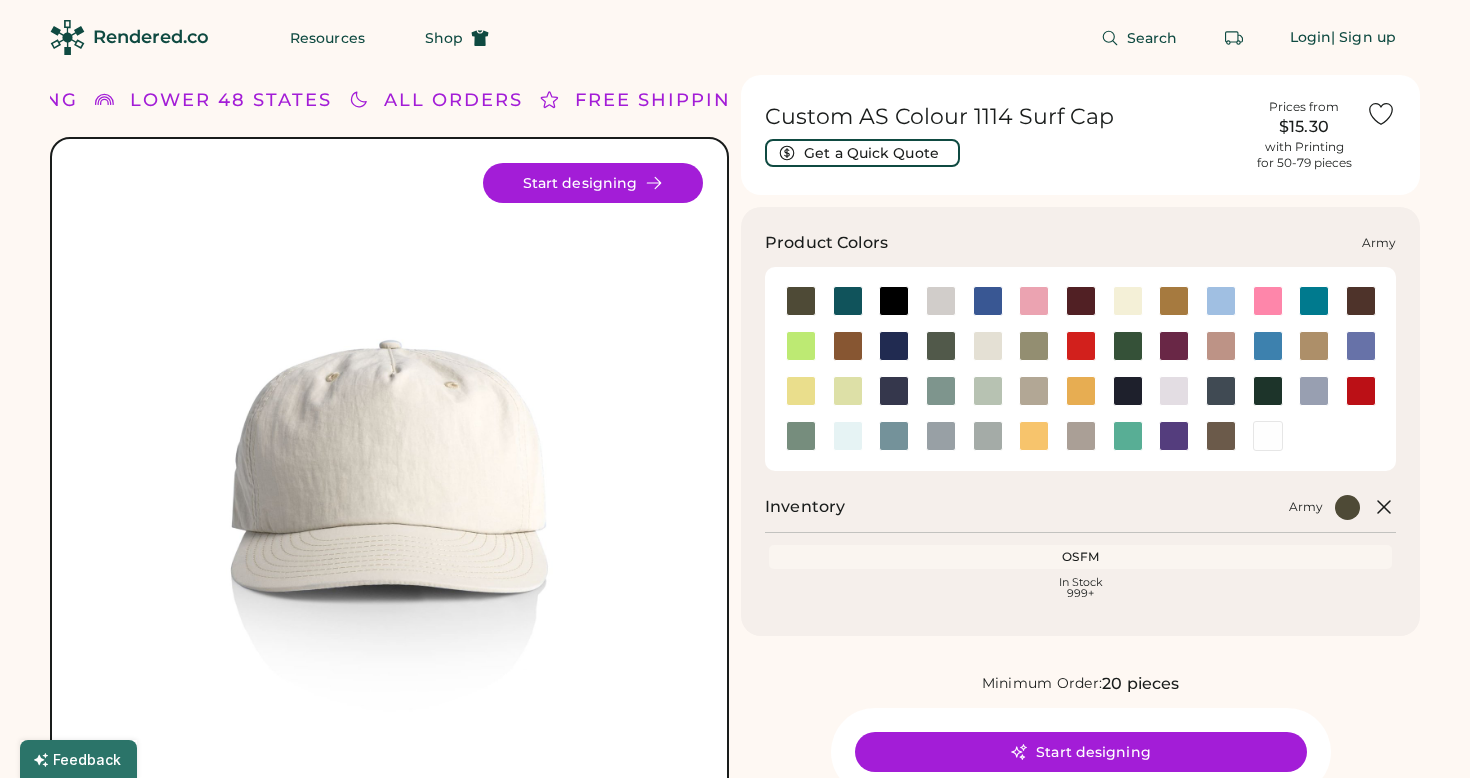 scroll, scrollTop: 0, scrollLeft: 0, axis: both 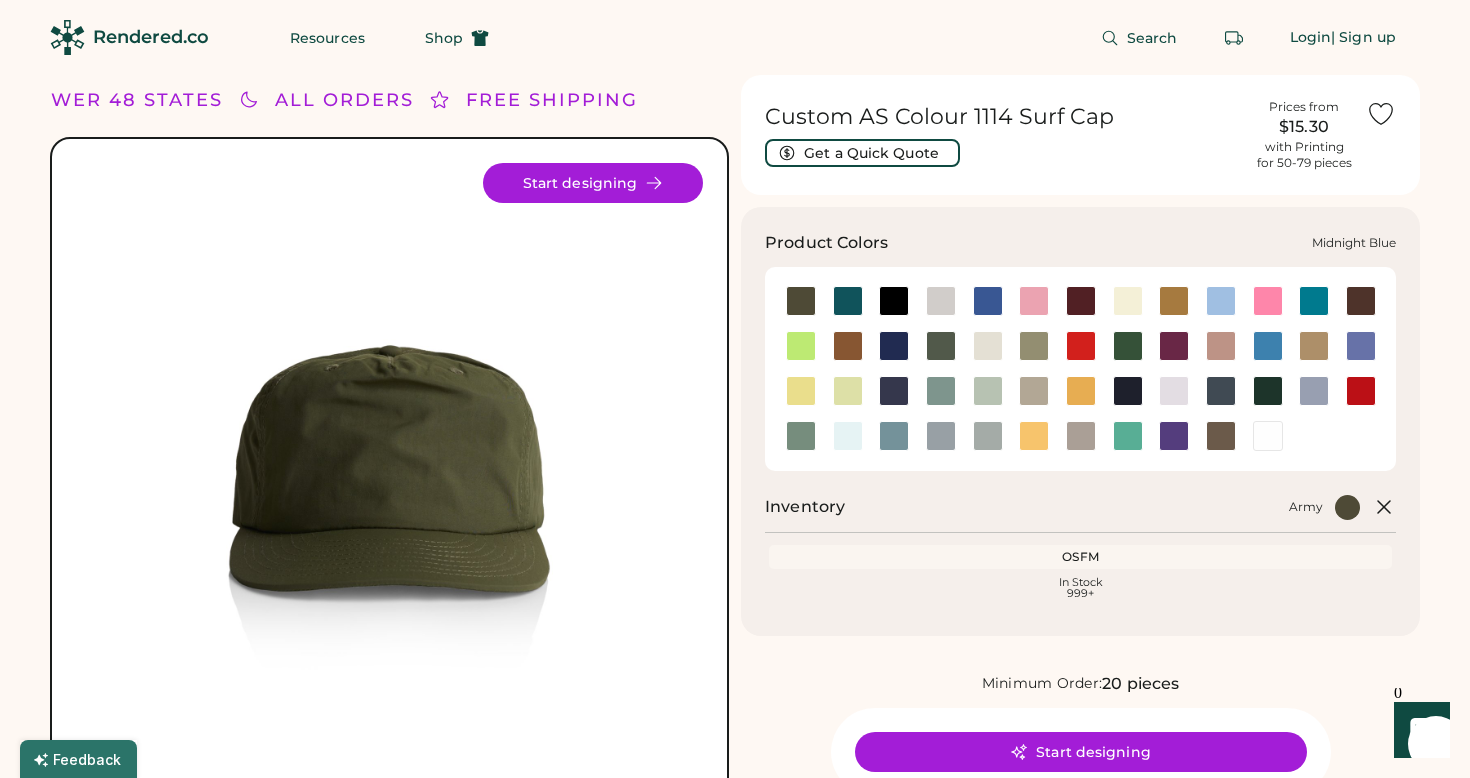 click at bounding box center (894, 391) 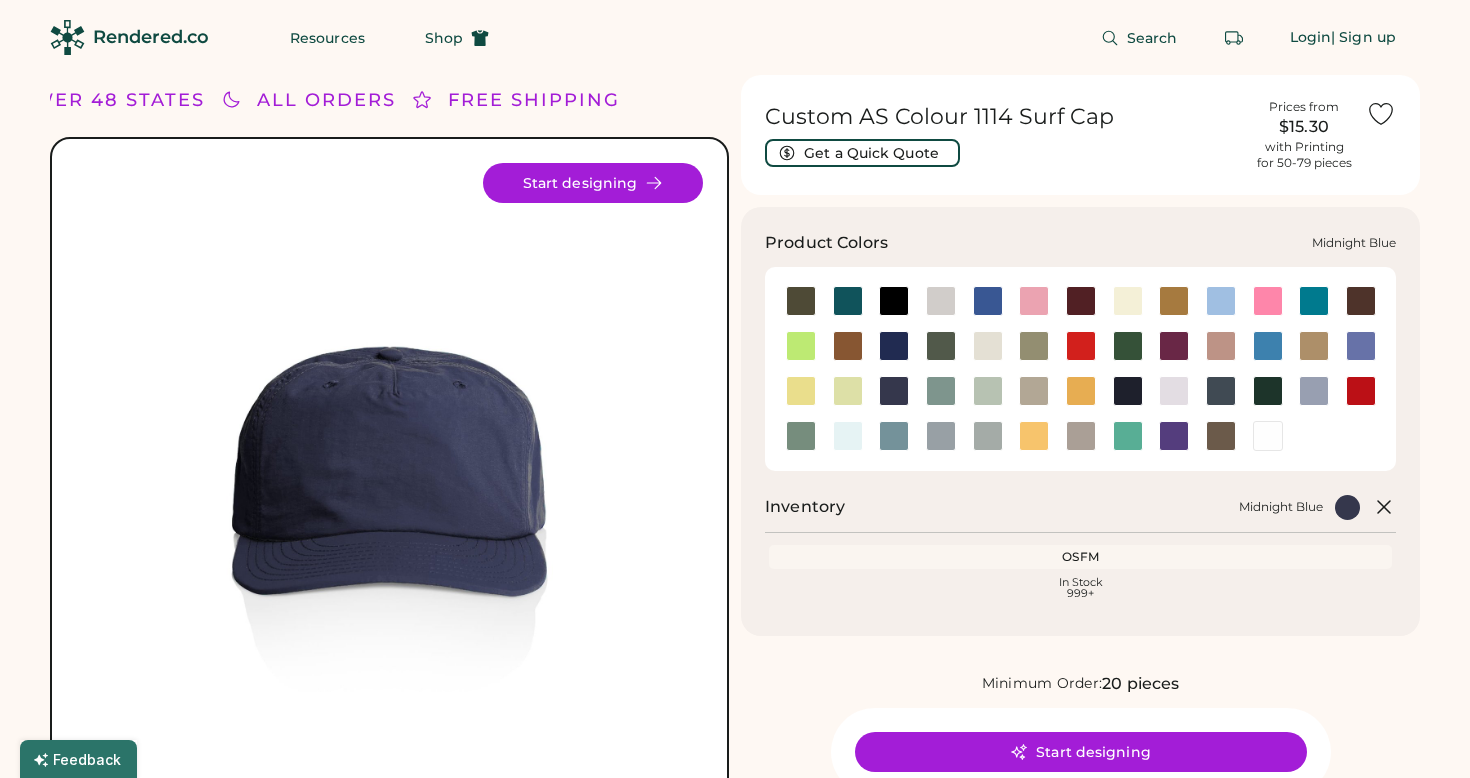 scroll, scrollTop: 0, scrollLeft: 0, axis: both 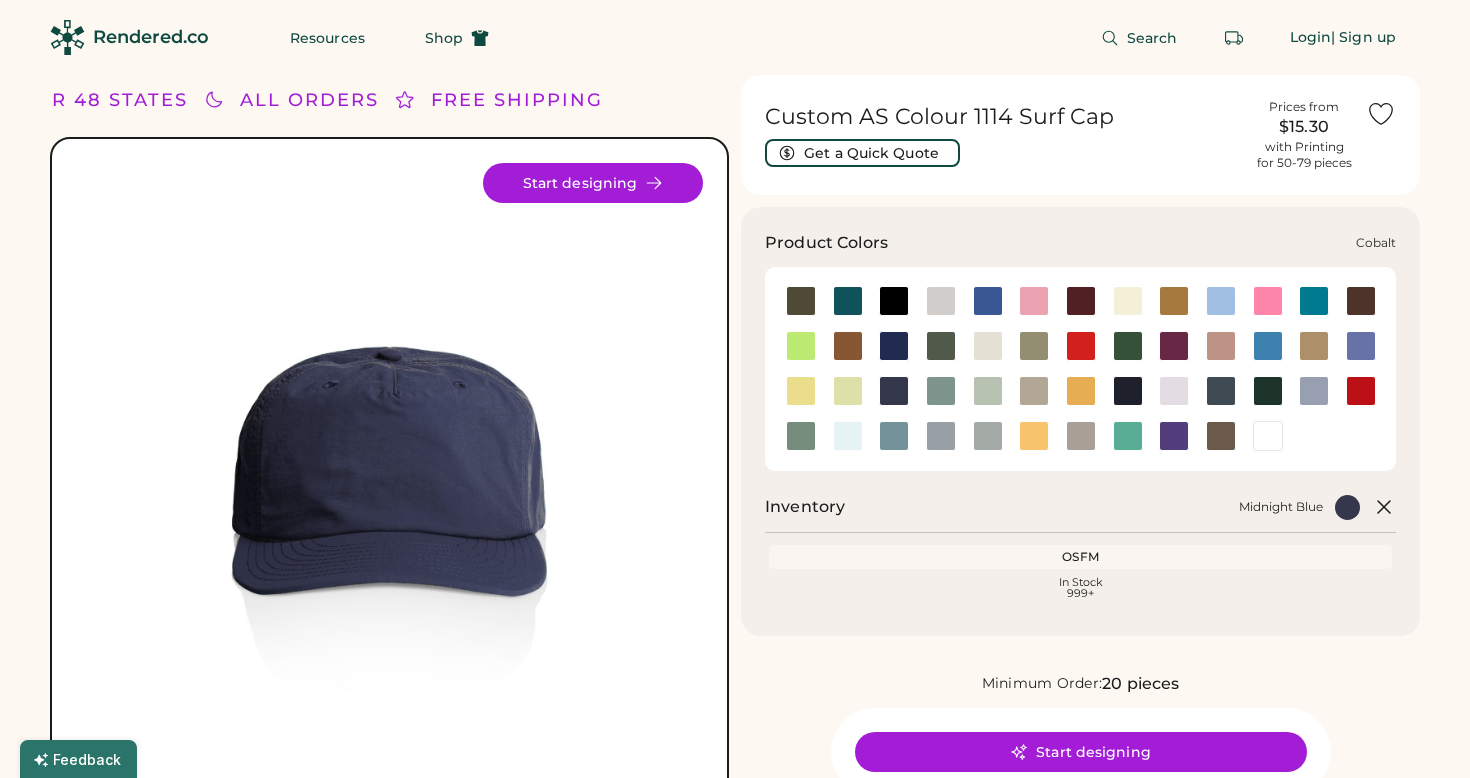 click at bounding box center (894, 346) 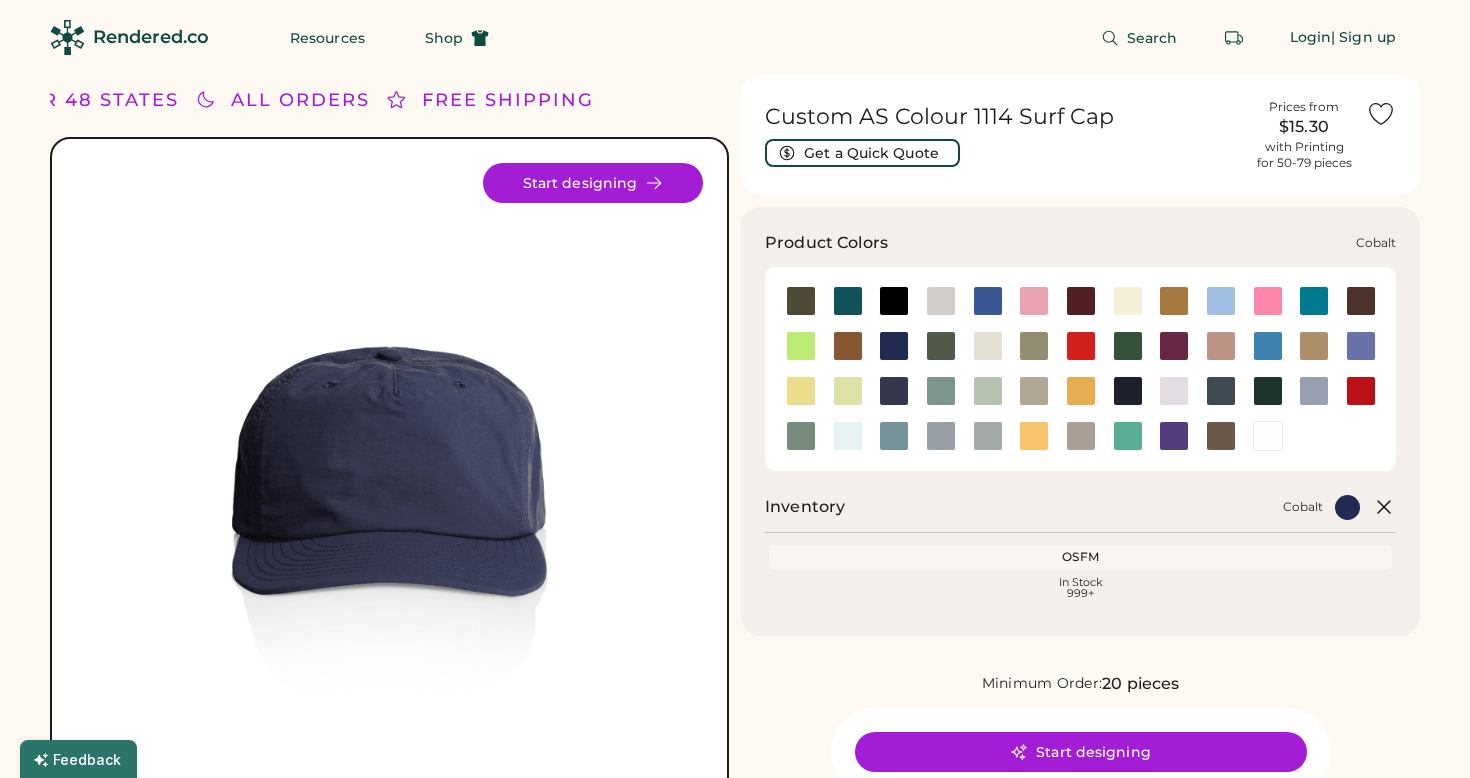 scroll, scrollTop: 0, scrollLeft: 0, axis: both 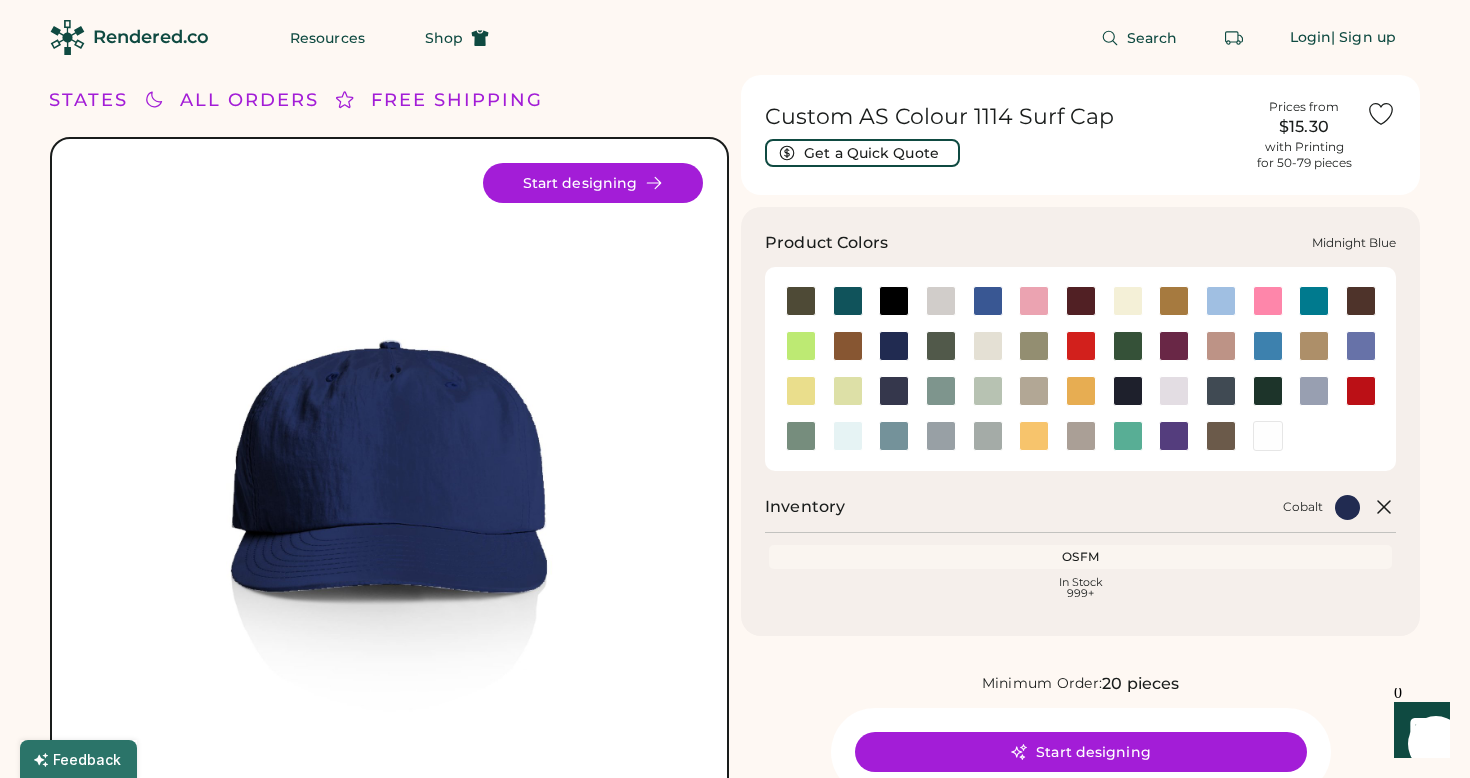 click at bounding box center (894, 391) 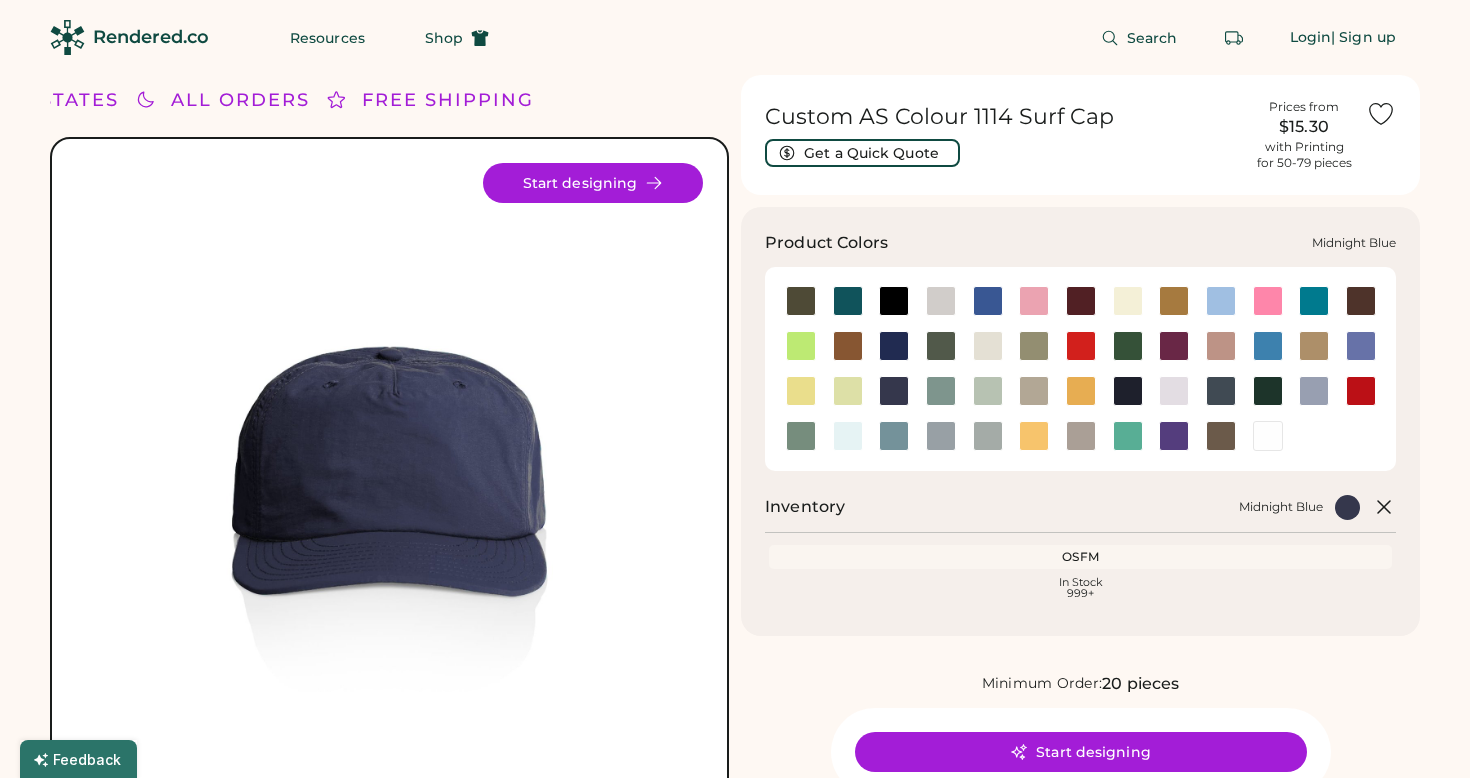 scroll 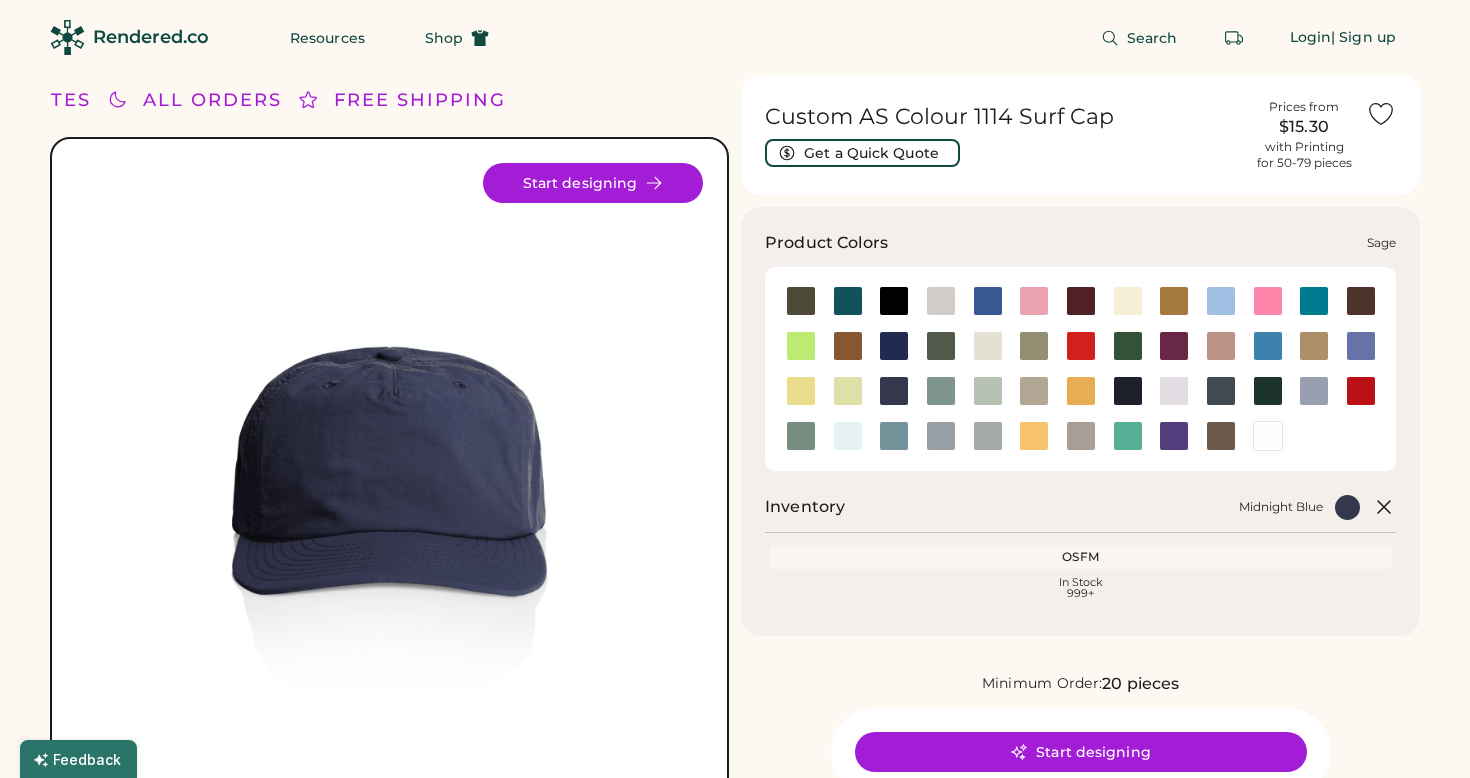 click at bounding box center (801, 436) 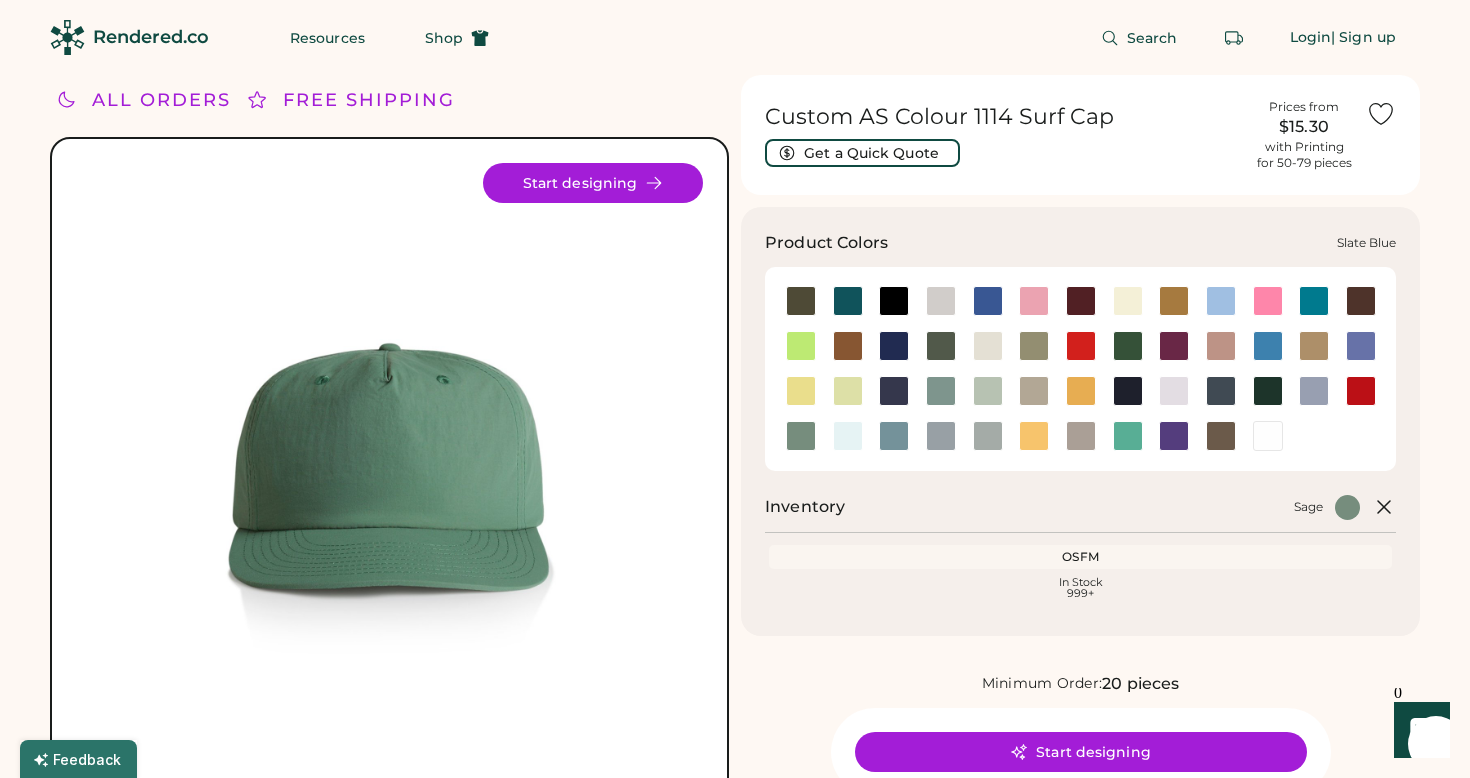 click at bounding box center (894, 436) 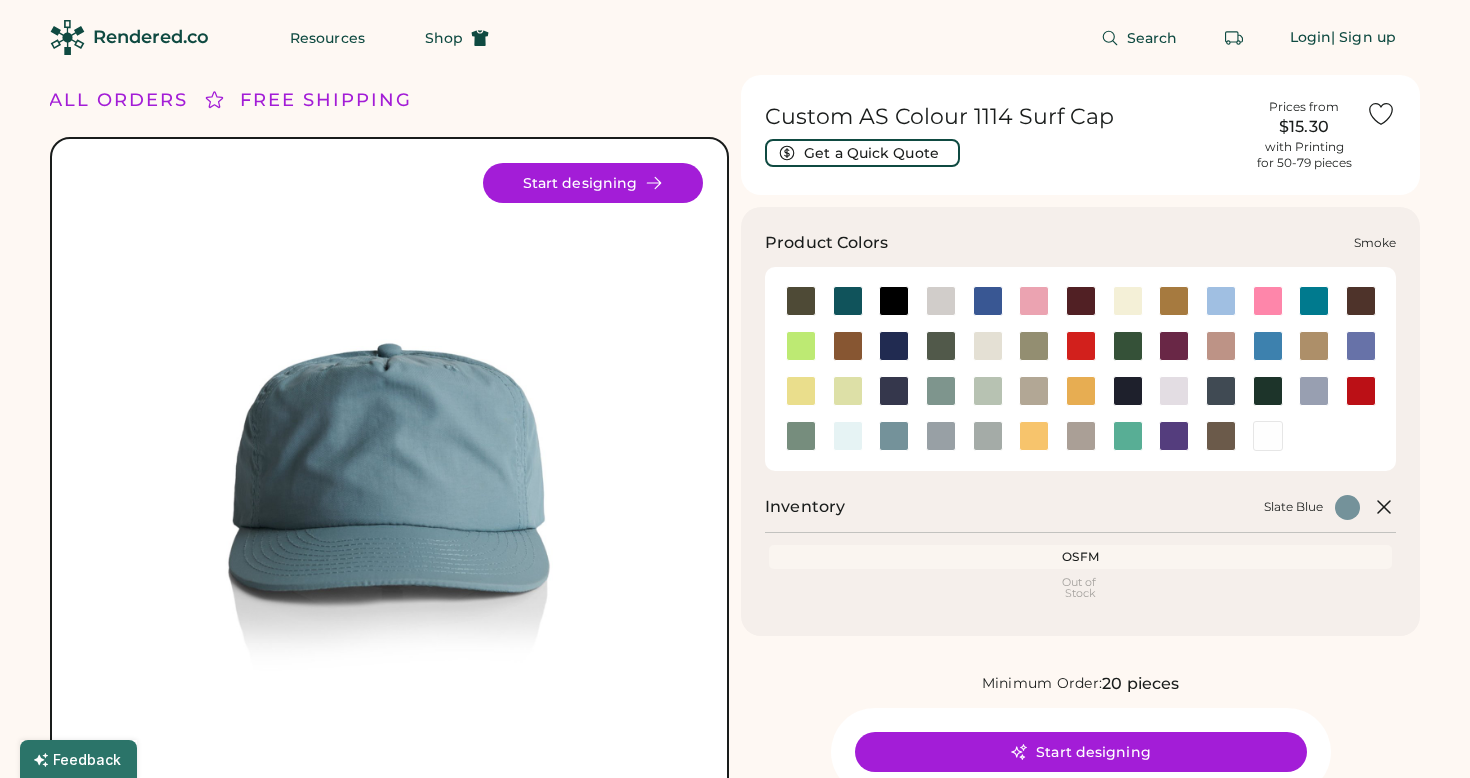 click at bounding box center (941, 436) 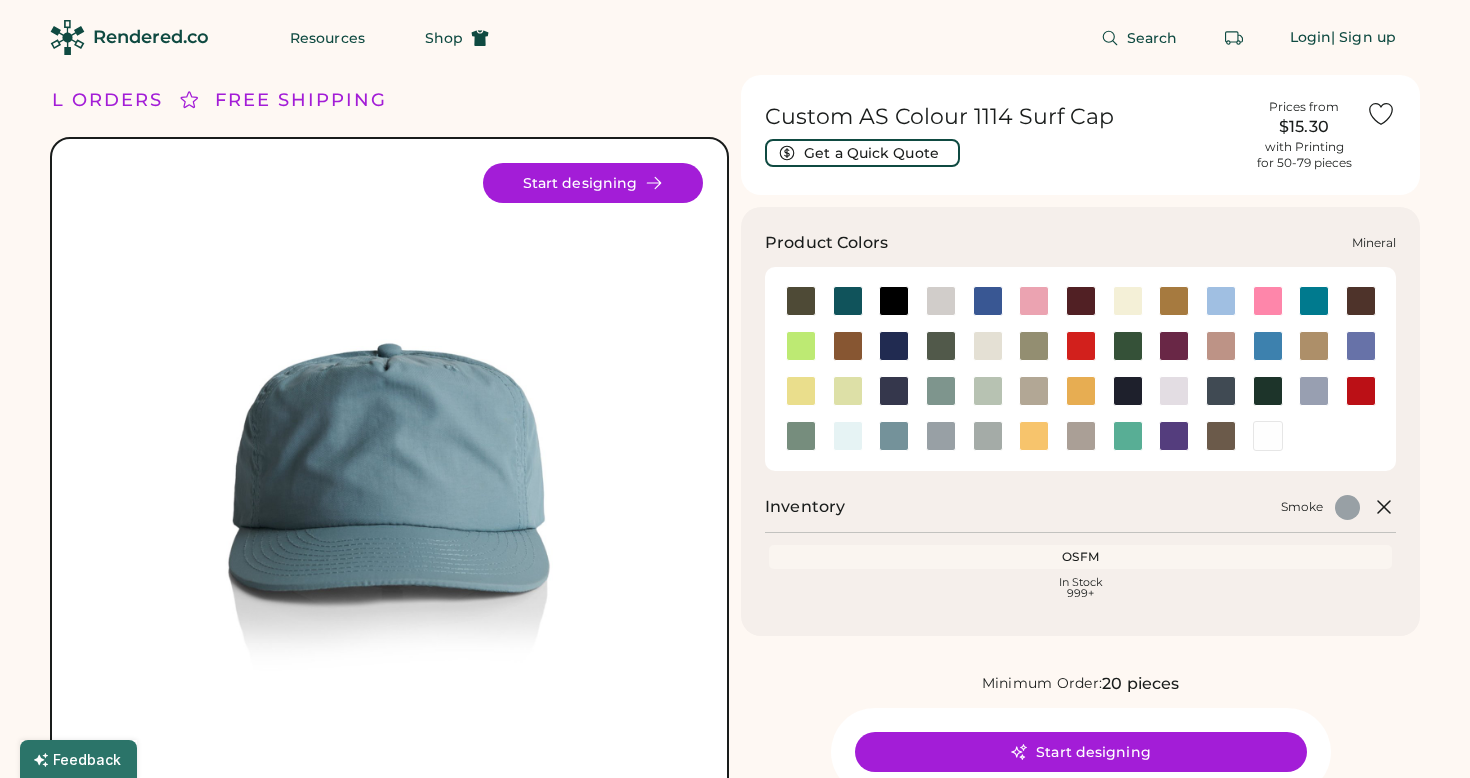 click at bounding box center (941, 391) 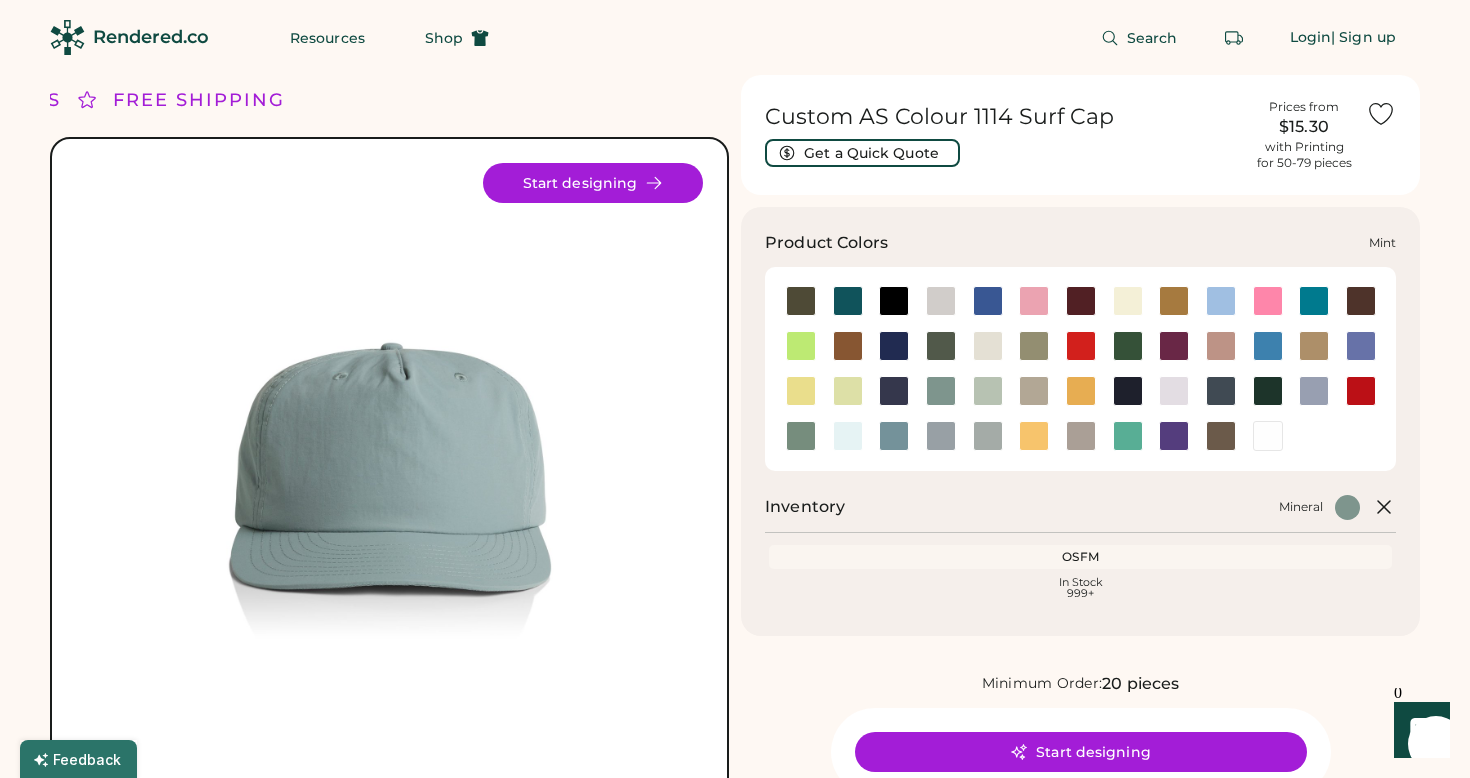click at bounding box center (988, 391) 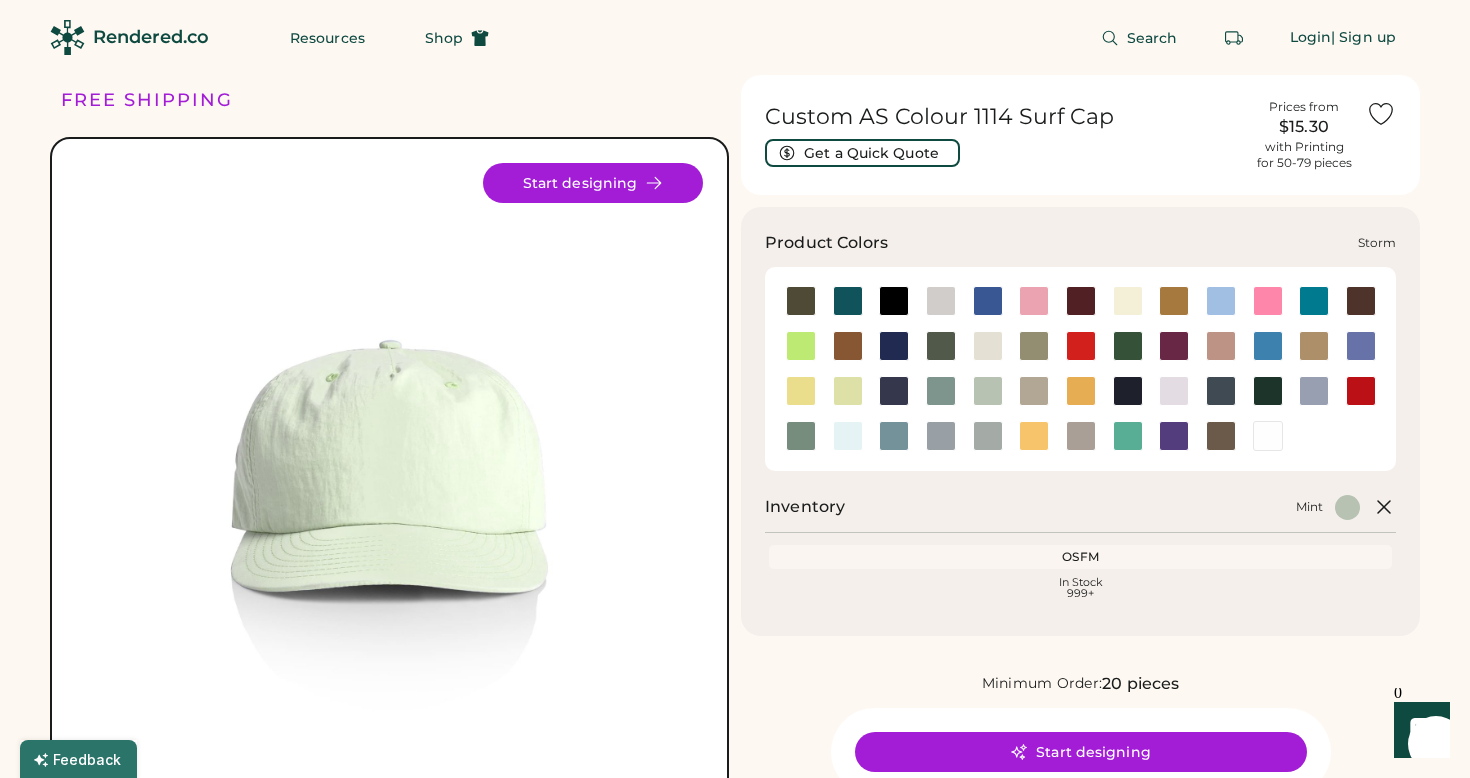 click at bounding box center (988, 436) 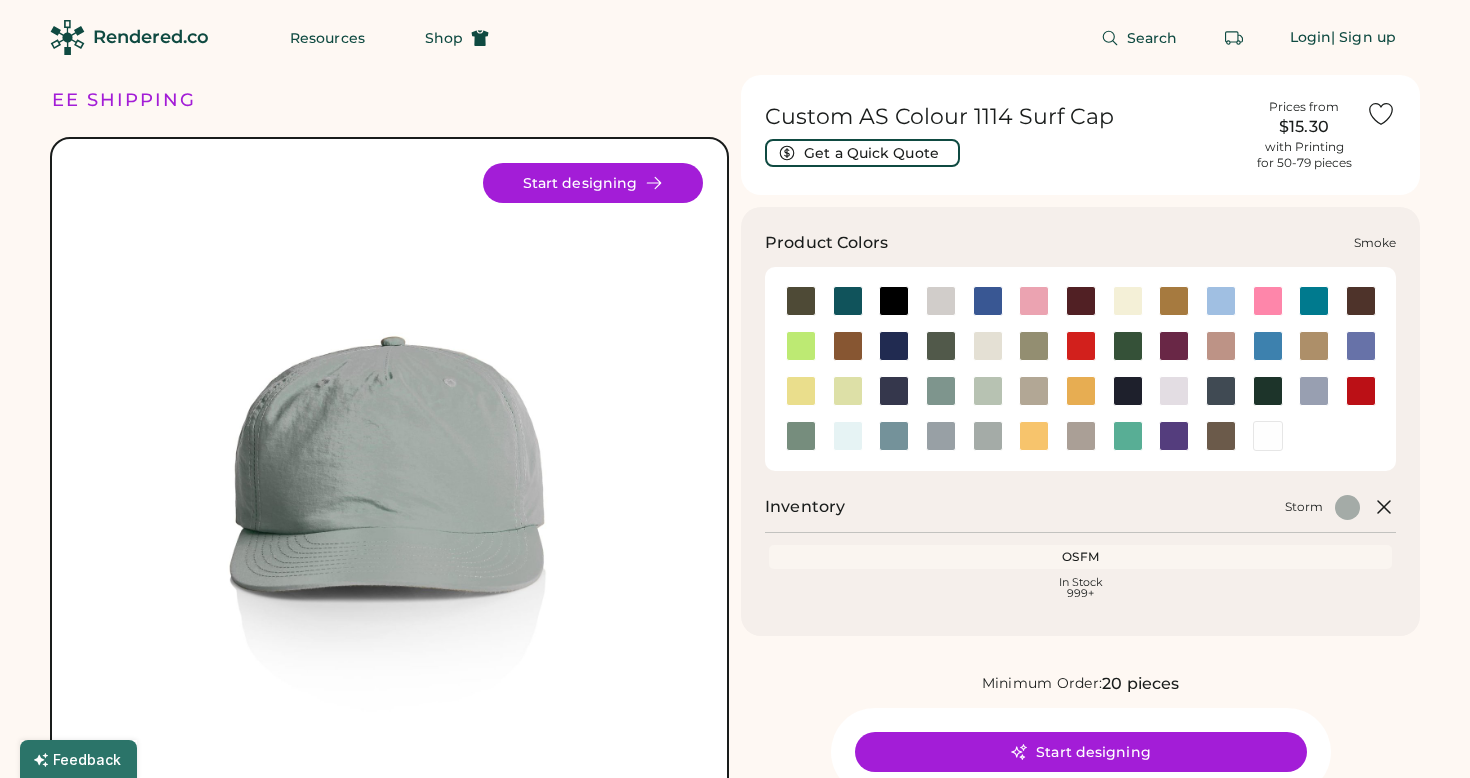 click at bounding box center (940, 436) 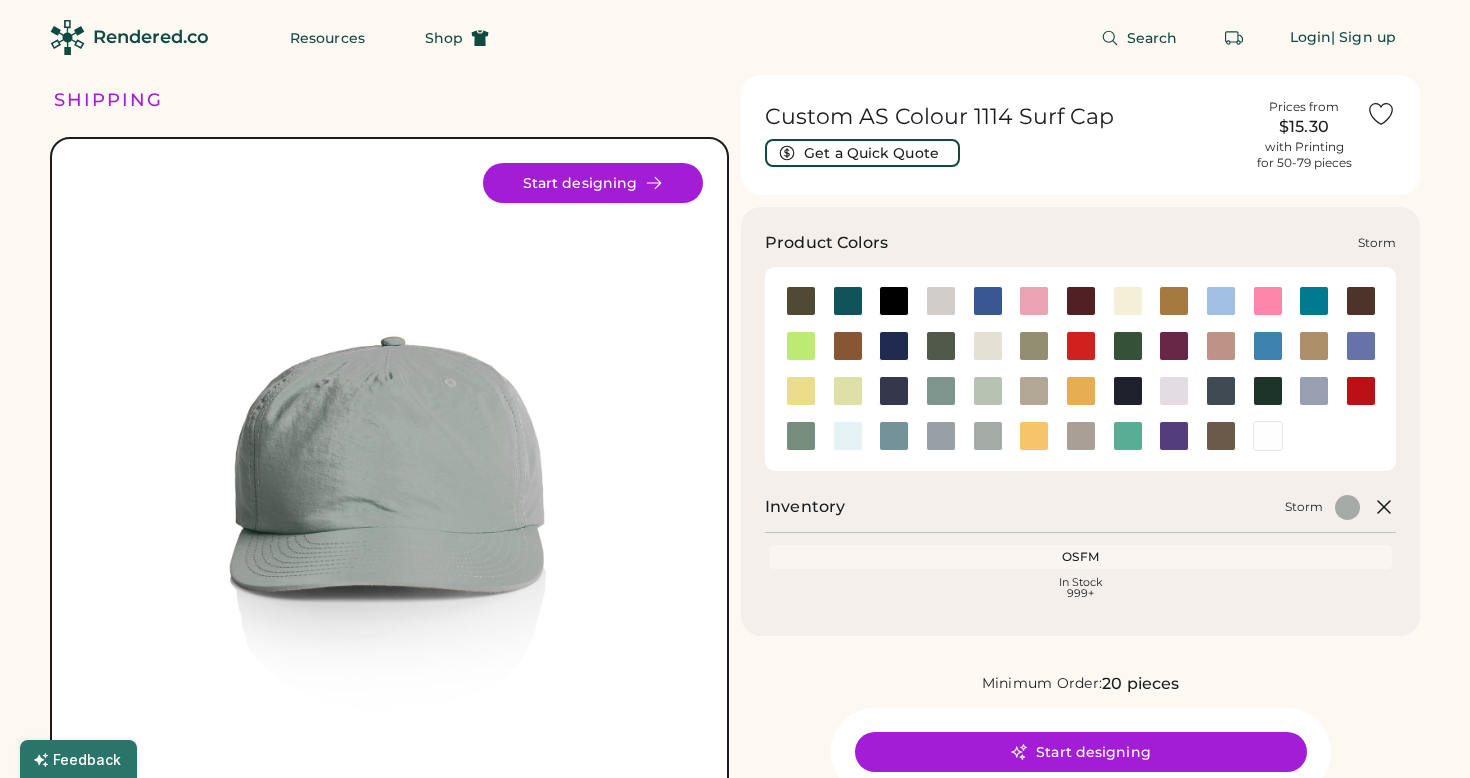 click at bounding box center (988, 436) 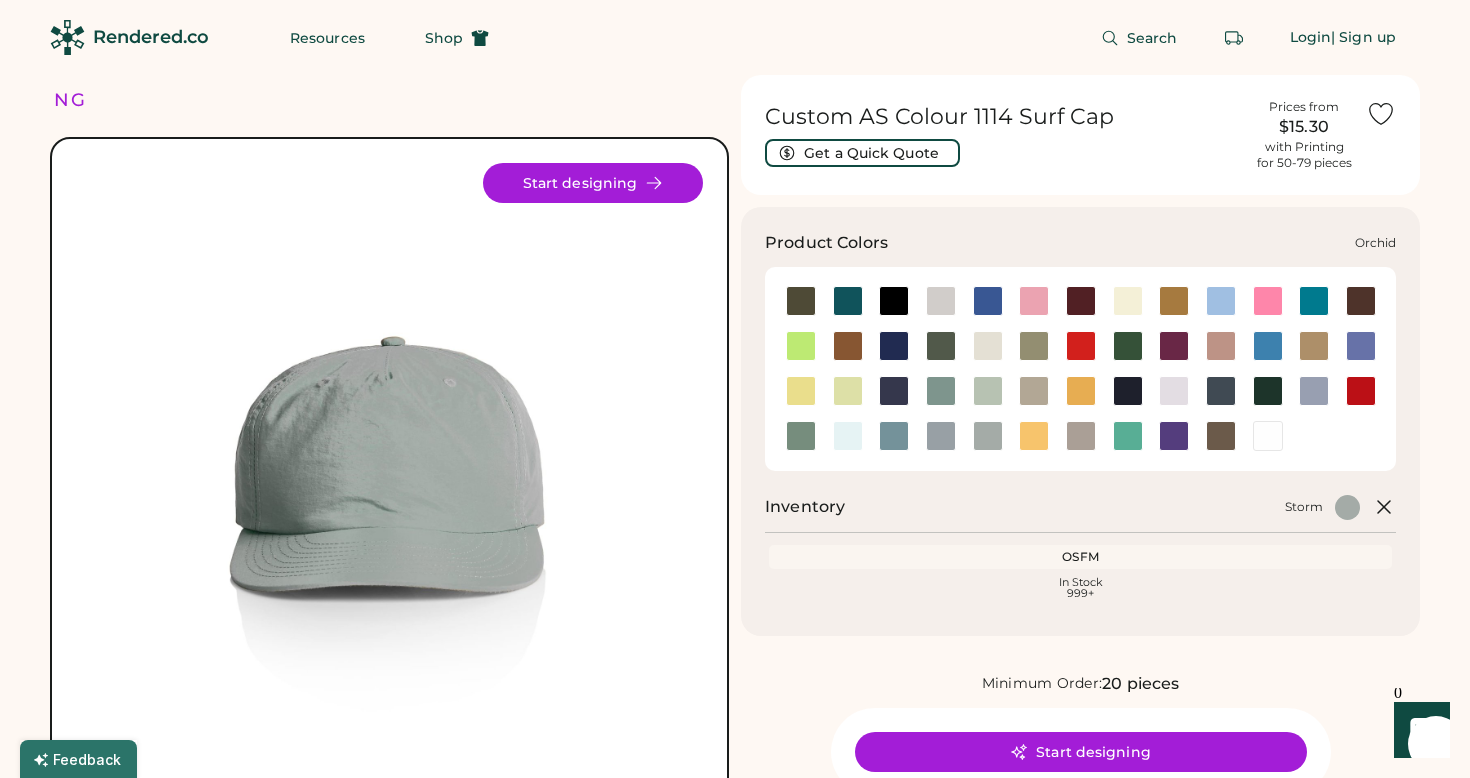 click at bounding box center [1174, 391] 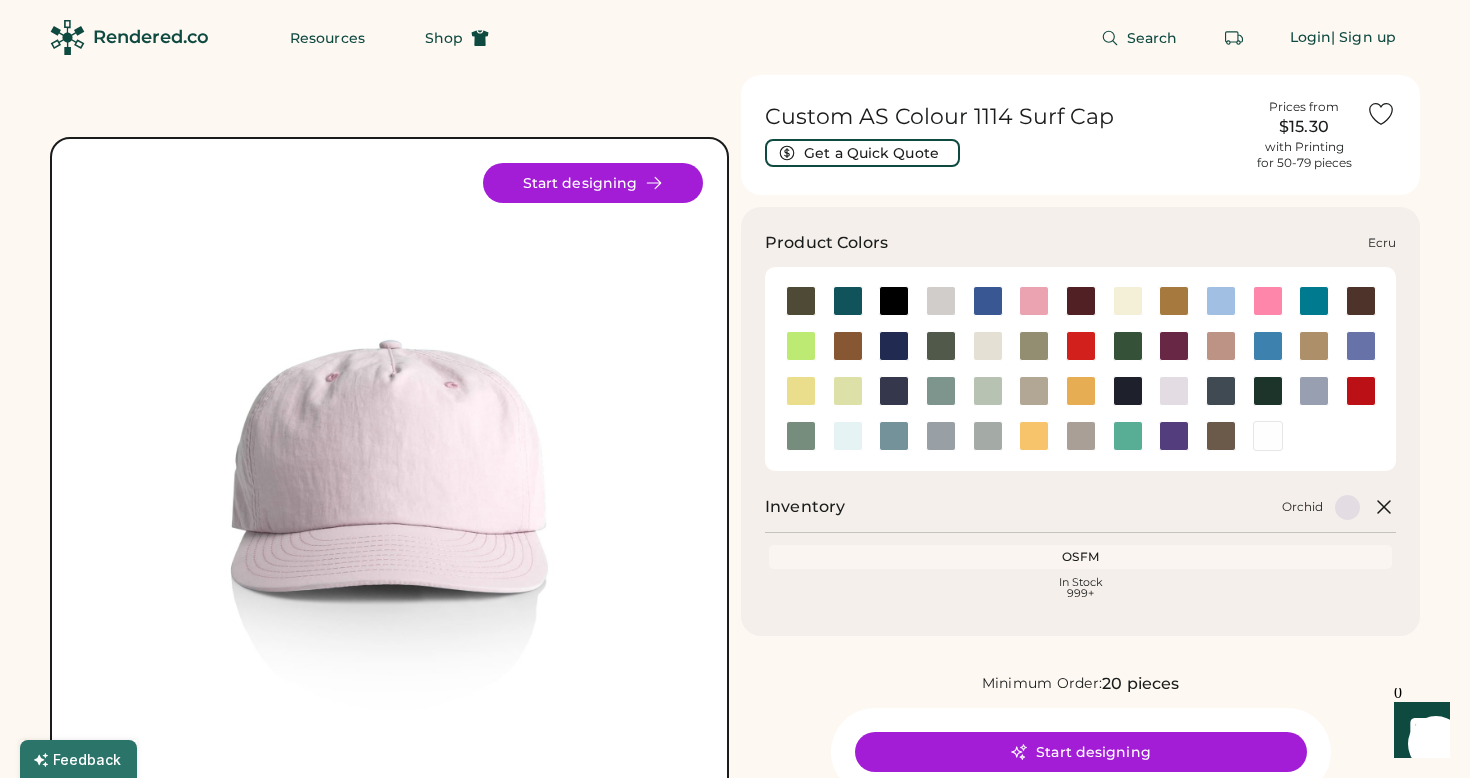 click at bounding box center [988, 346] 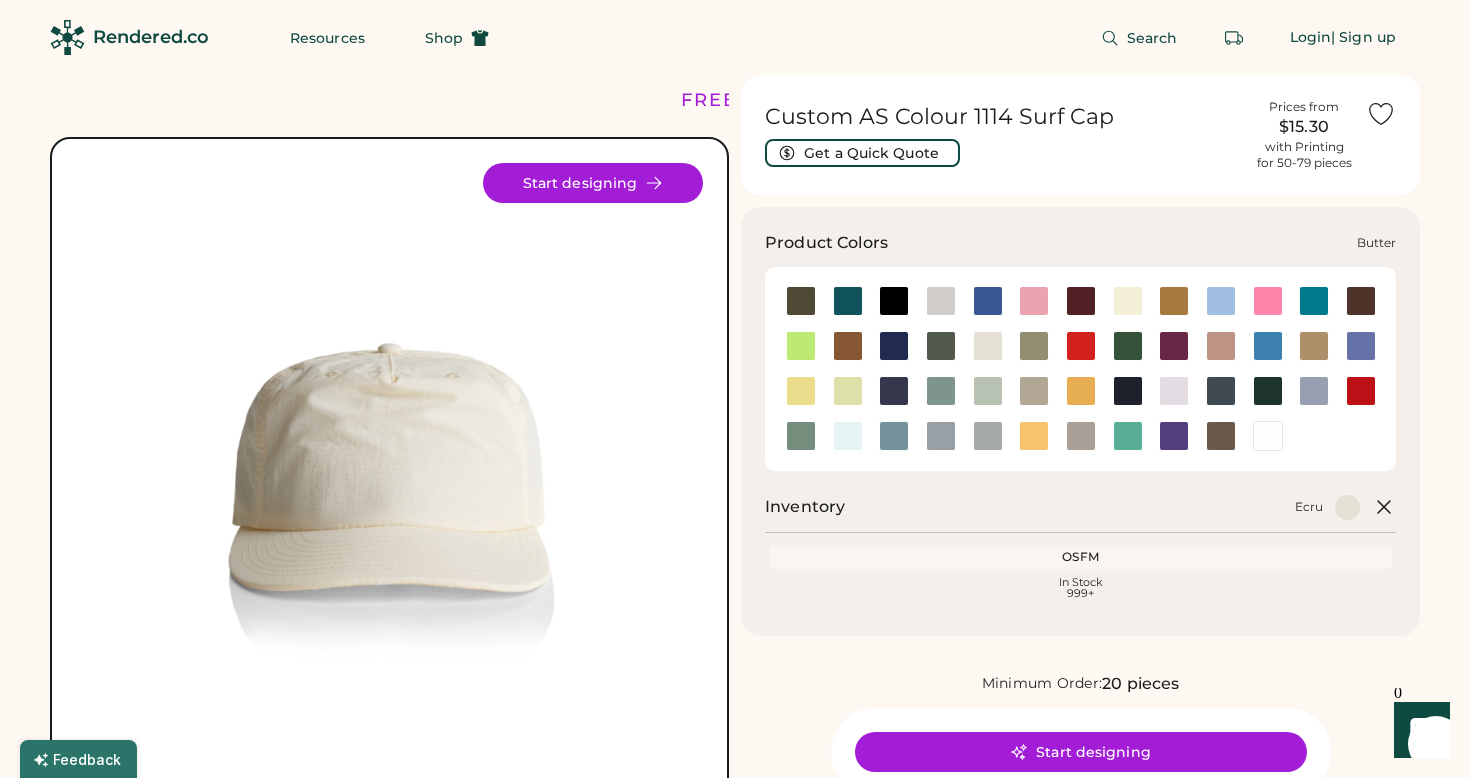 click at bounding box center (1128, 301) 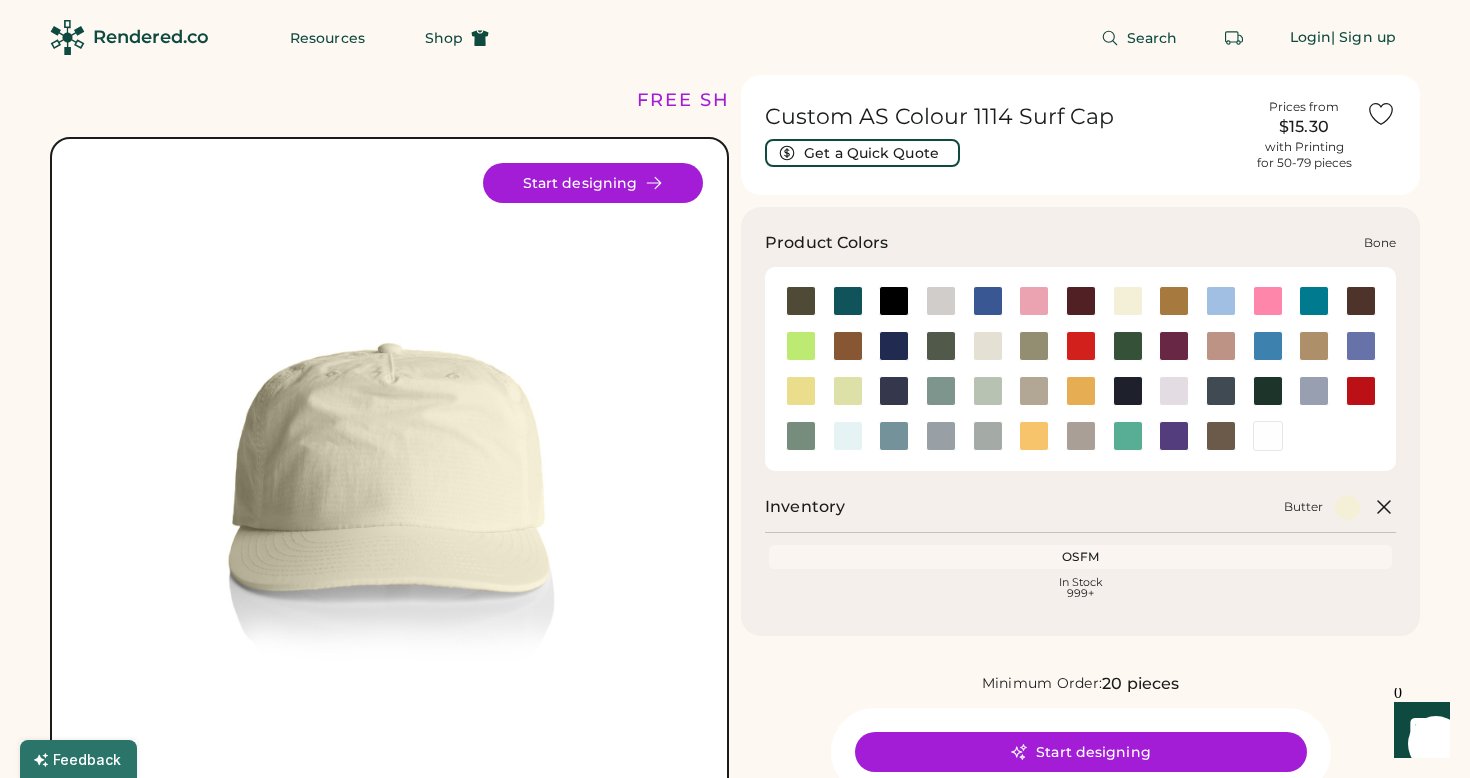 click at bounding box center (941, 301) 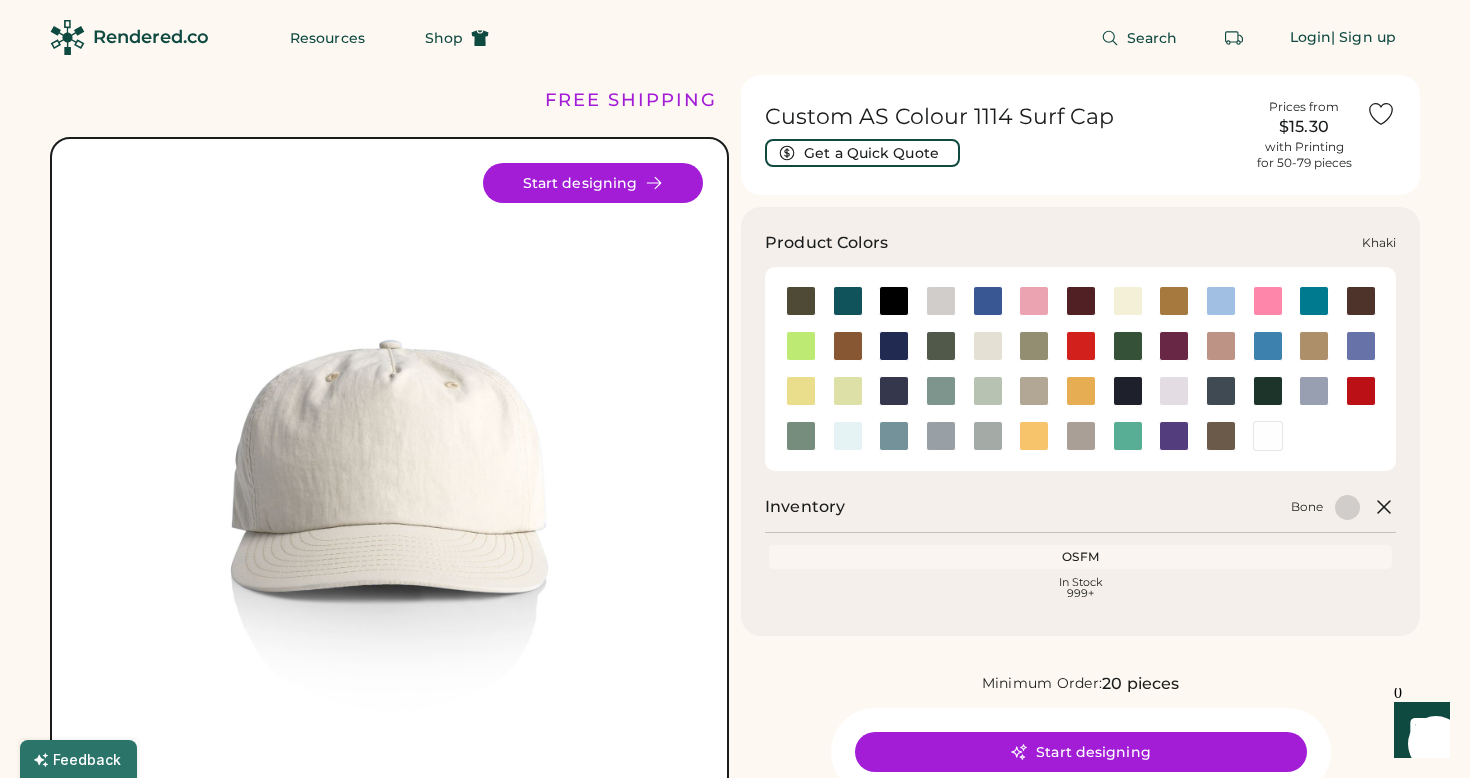 click at bounding box center (1314, 346) 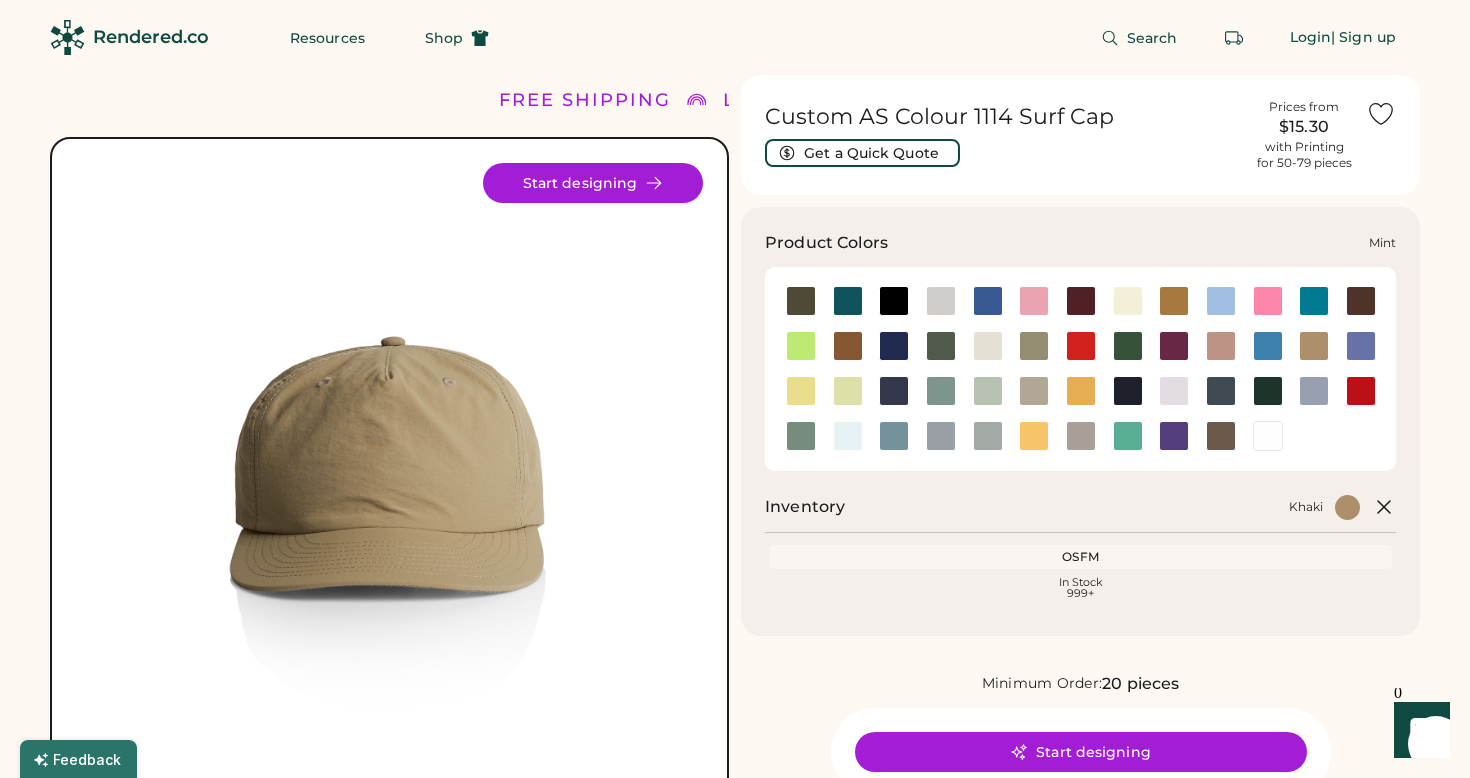 click at bounding box center [988, 391] 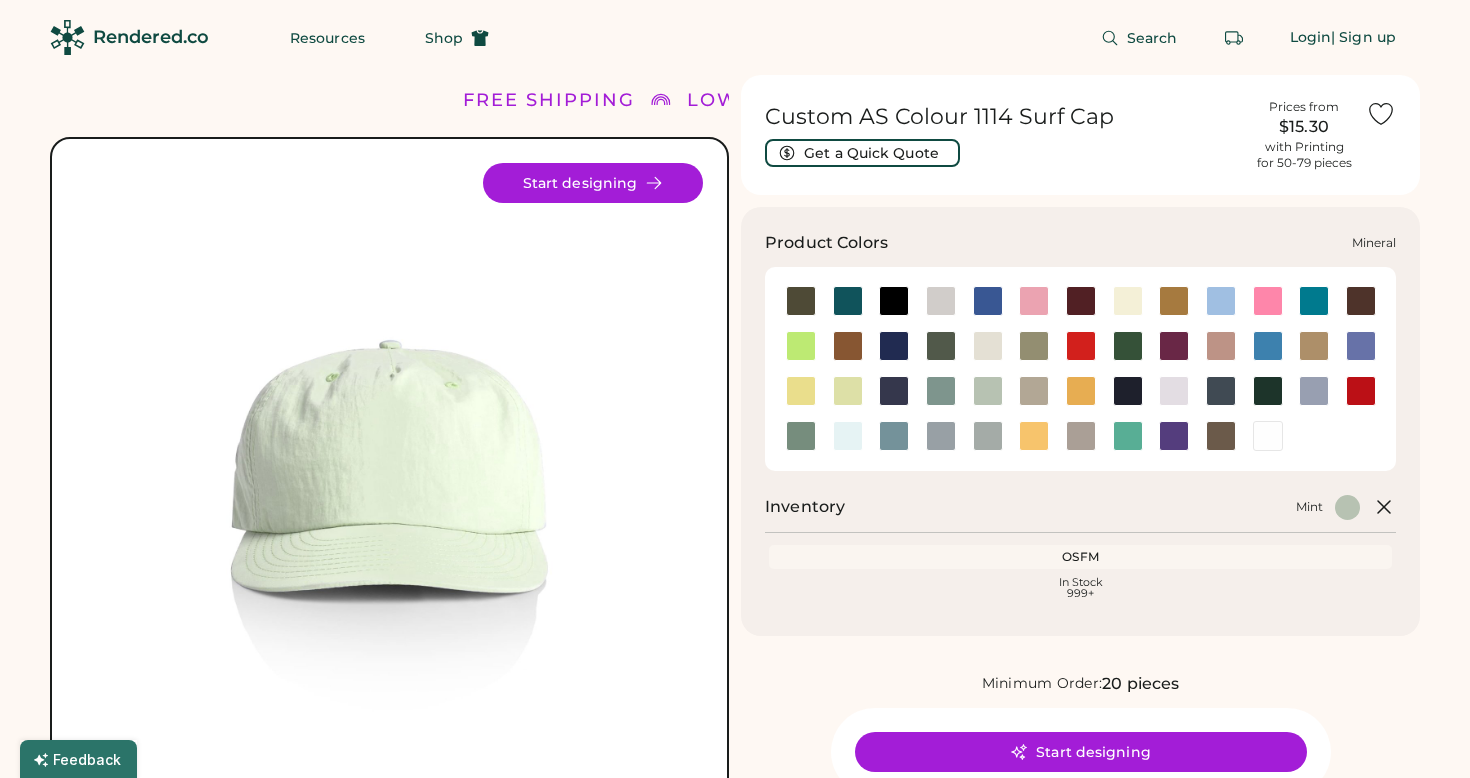 click at bounding box center [941, 391] 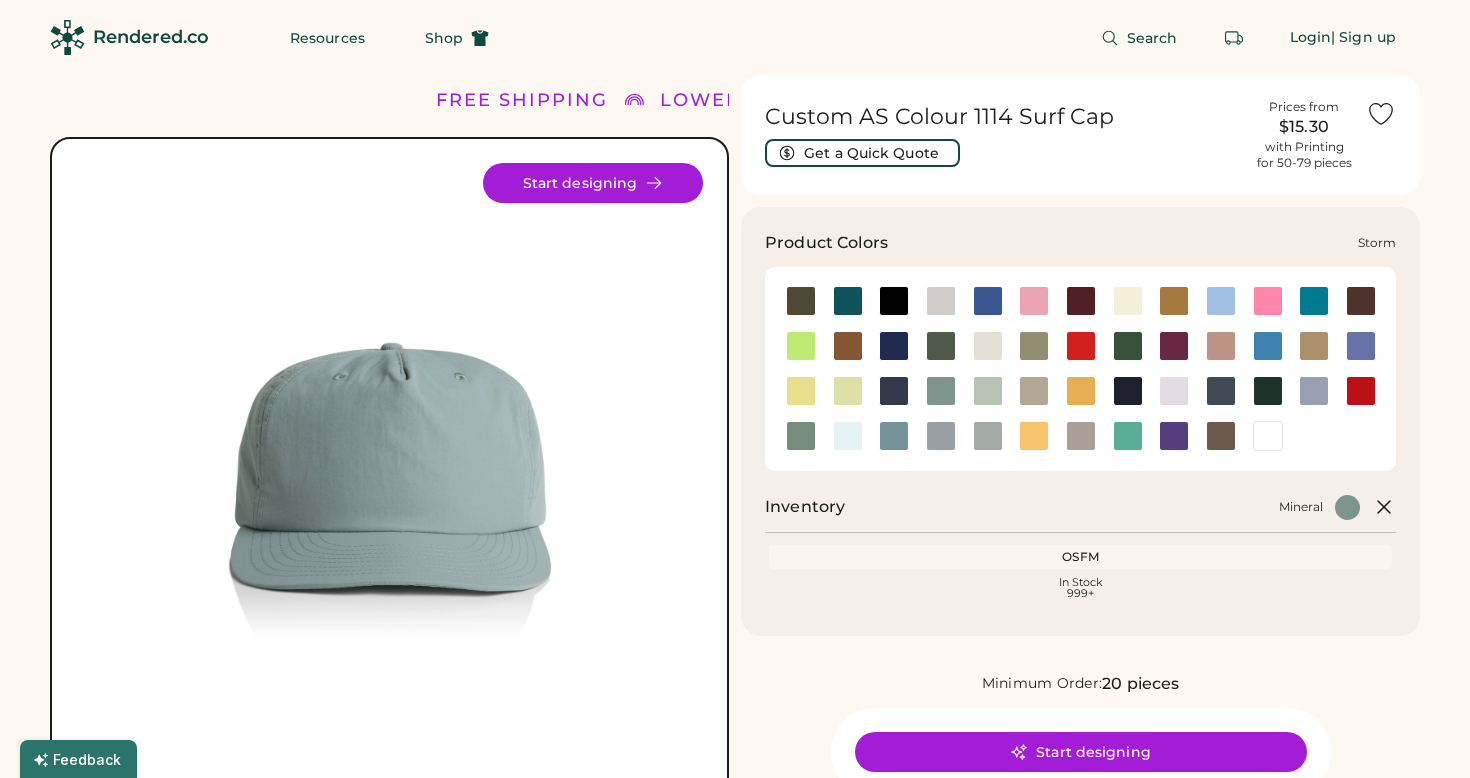 click at bounding box center [988, 436] 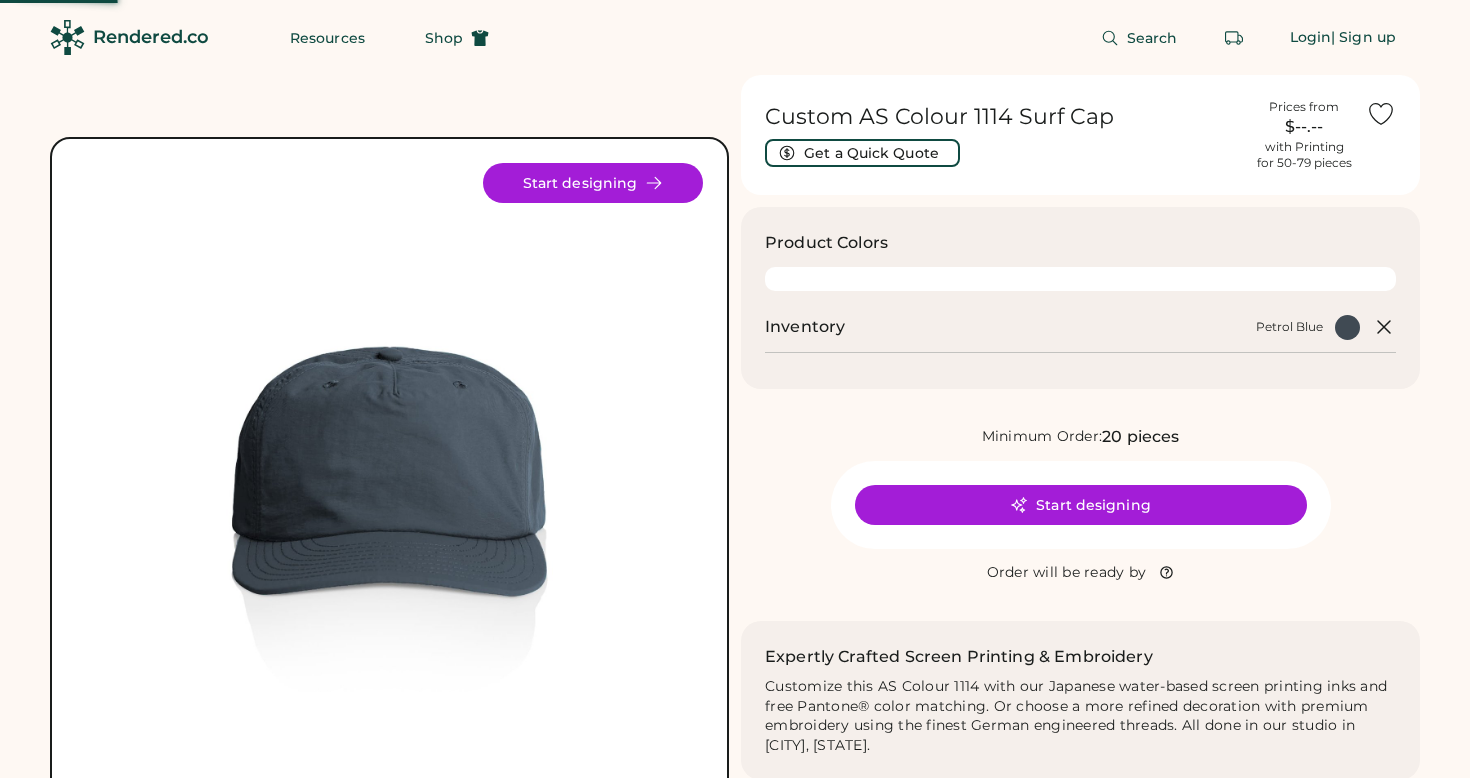 scroll, scrollTop: 0, scrollLeft: 0, axis: both 